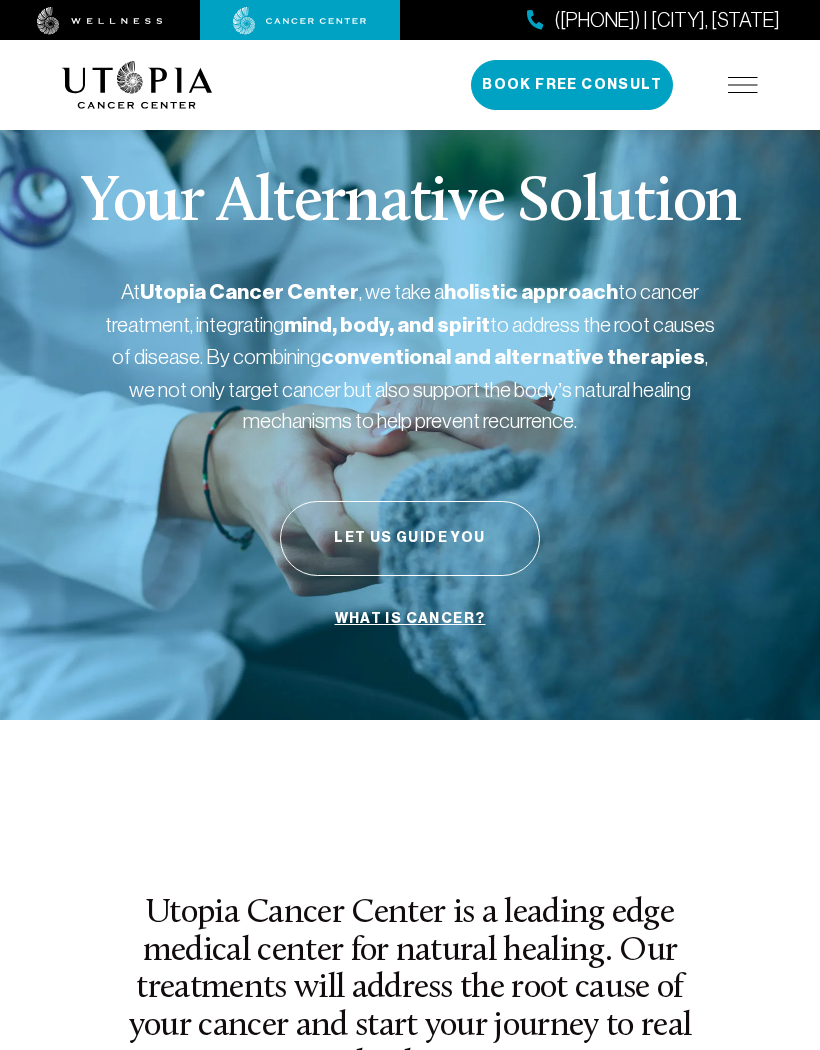 scroll, scrollTop: 0, scrollLeft: 0, axis: both 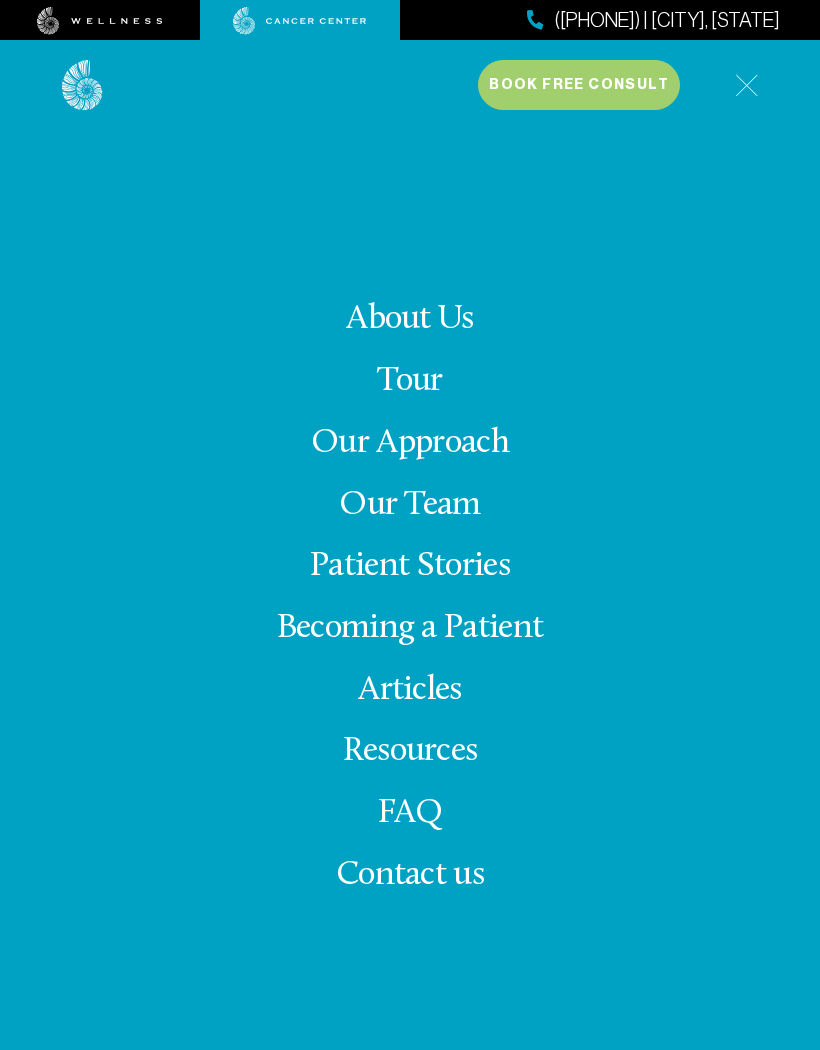 click at bounding box center [746, 85] 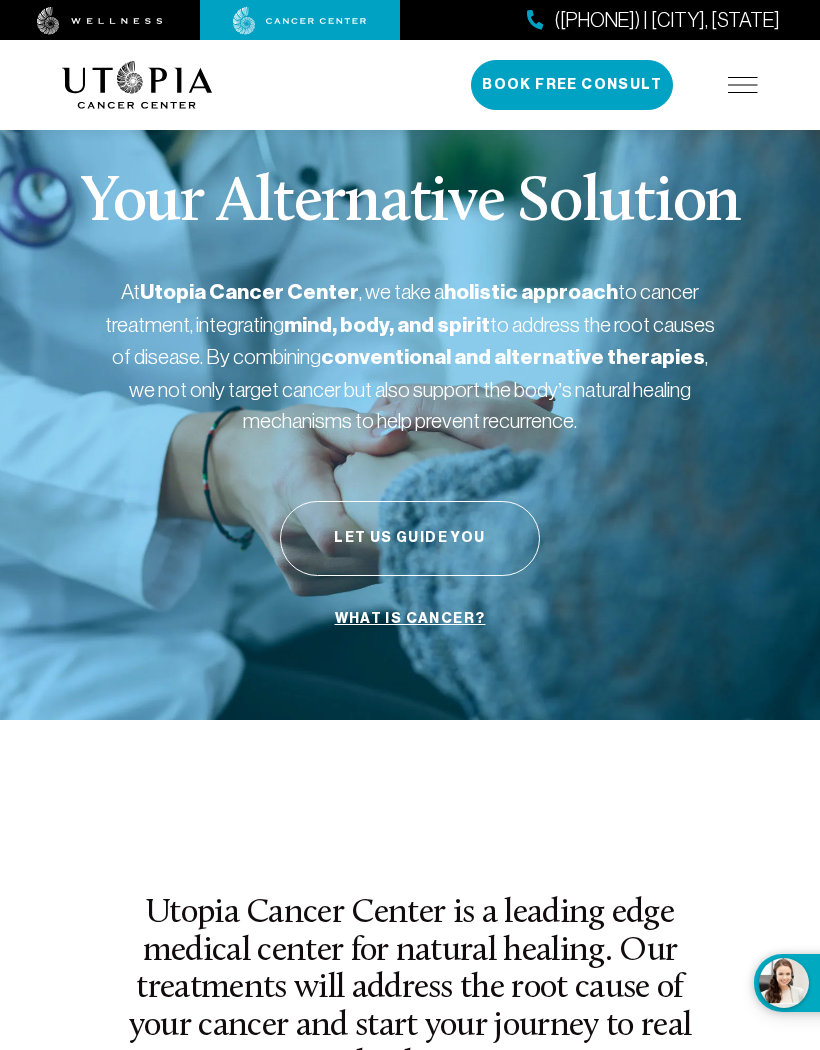 click at bounding box center (743, 85) 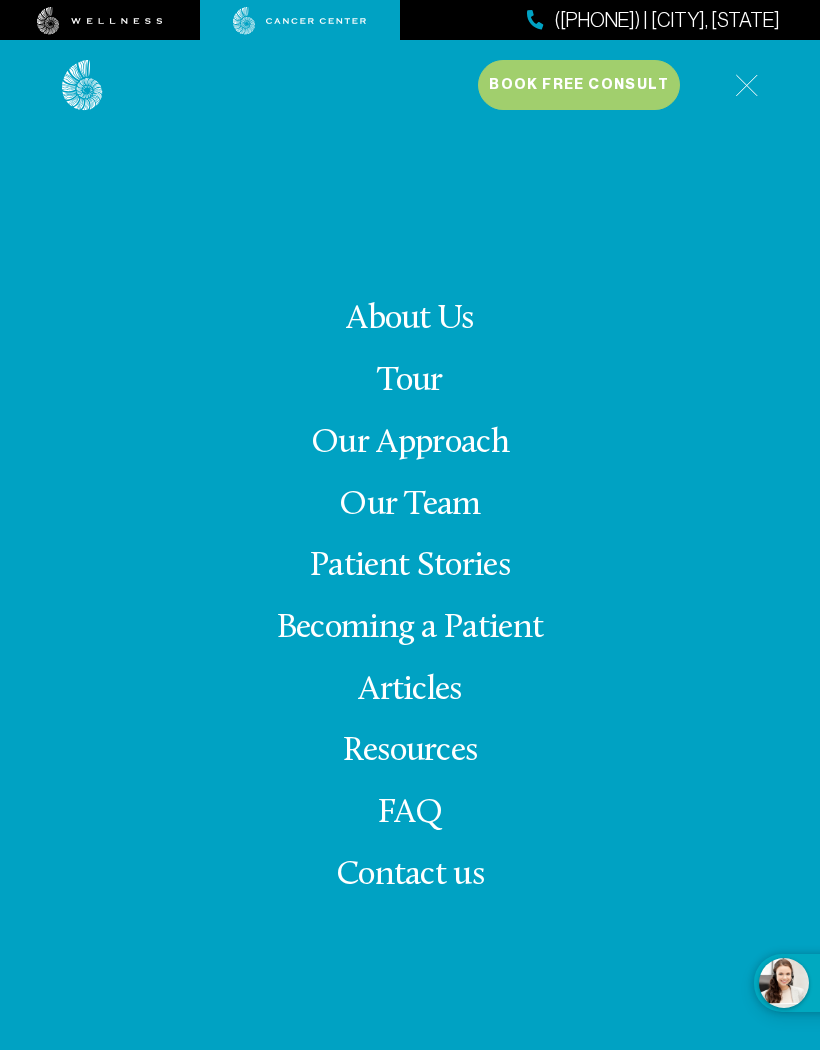 click on "Our Approach" at bounding box center (410, 443) 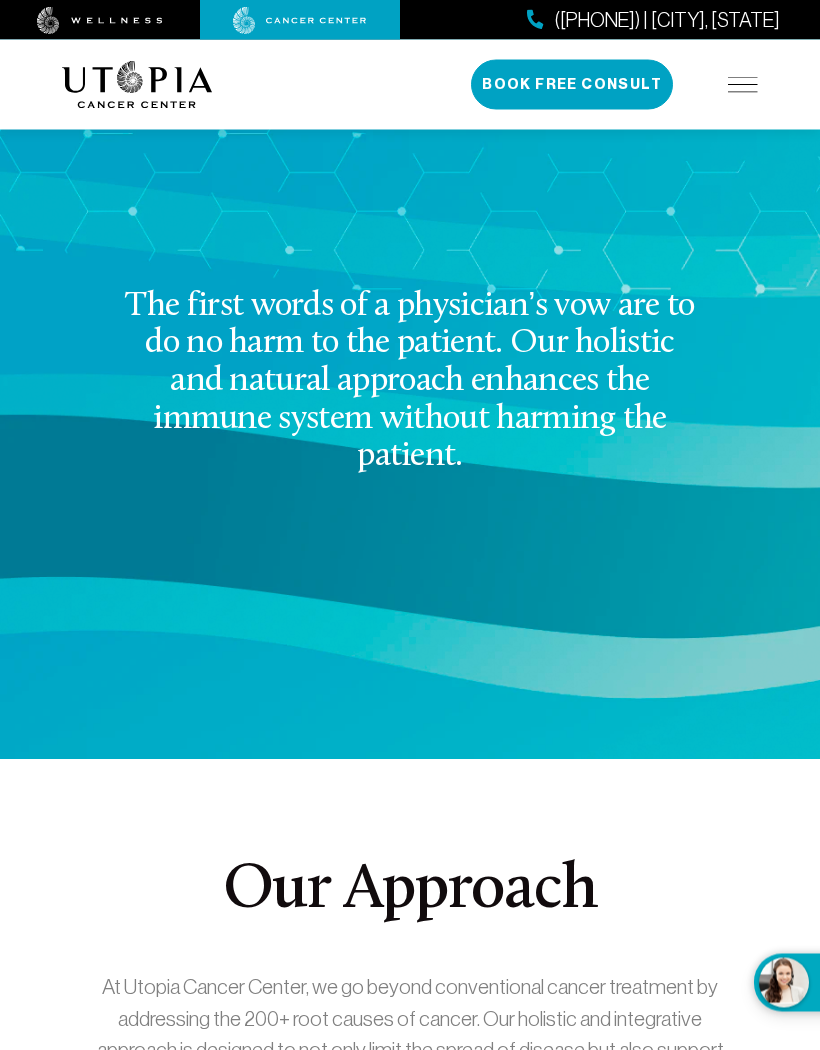 scroll, scrollTop: 3123, scrollLeft: 0, axis: vertical 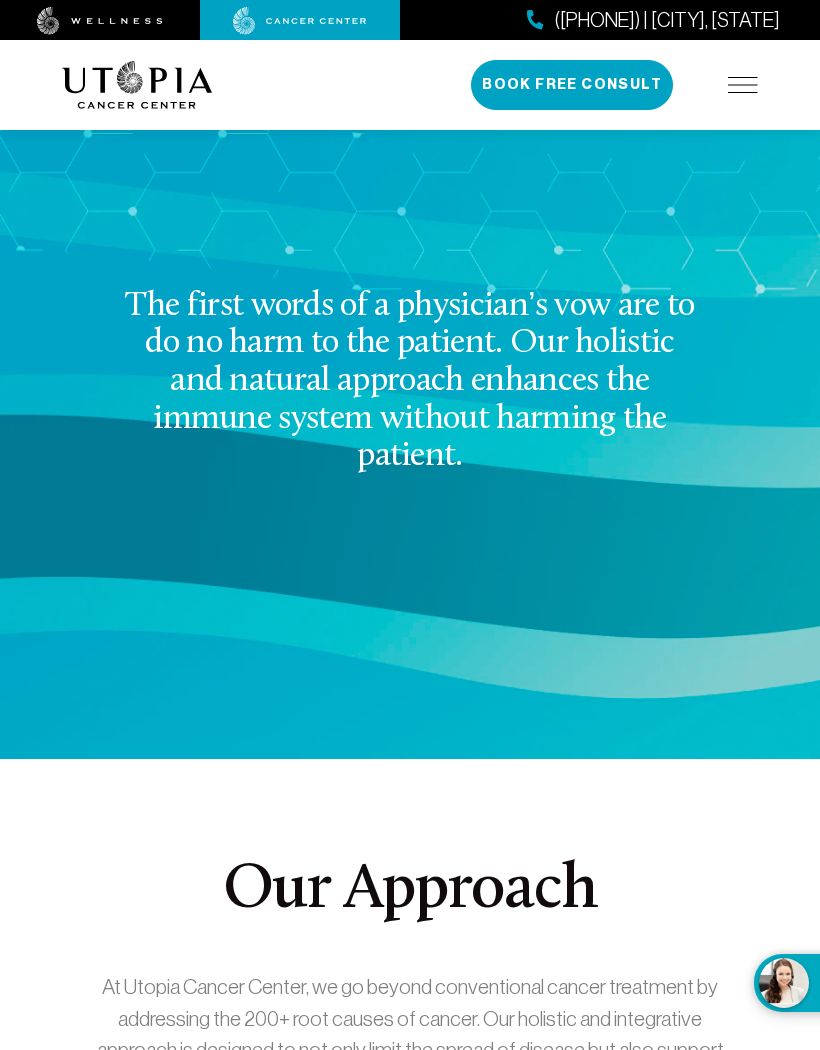 click on "Our Approach At Utopia Cancer Center, we go beyond conventional cancer treatment by addressing the 200+ root causes of cancer. Our holistic and integrative approach is designed to not only limit the spread of disease but also support the body's natural ability to heal—without harming healthy tissues.
Heal the Body, Transform Your Health
Cancer is not an external invader—it is a manifestation of imbalances within the body. By restoring optimal health, we empower the body to heal naturally. - Take control of your healing journey. Contact Utopia Cancer Center today!" at bounding box center [410, 1065] 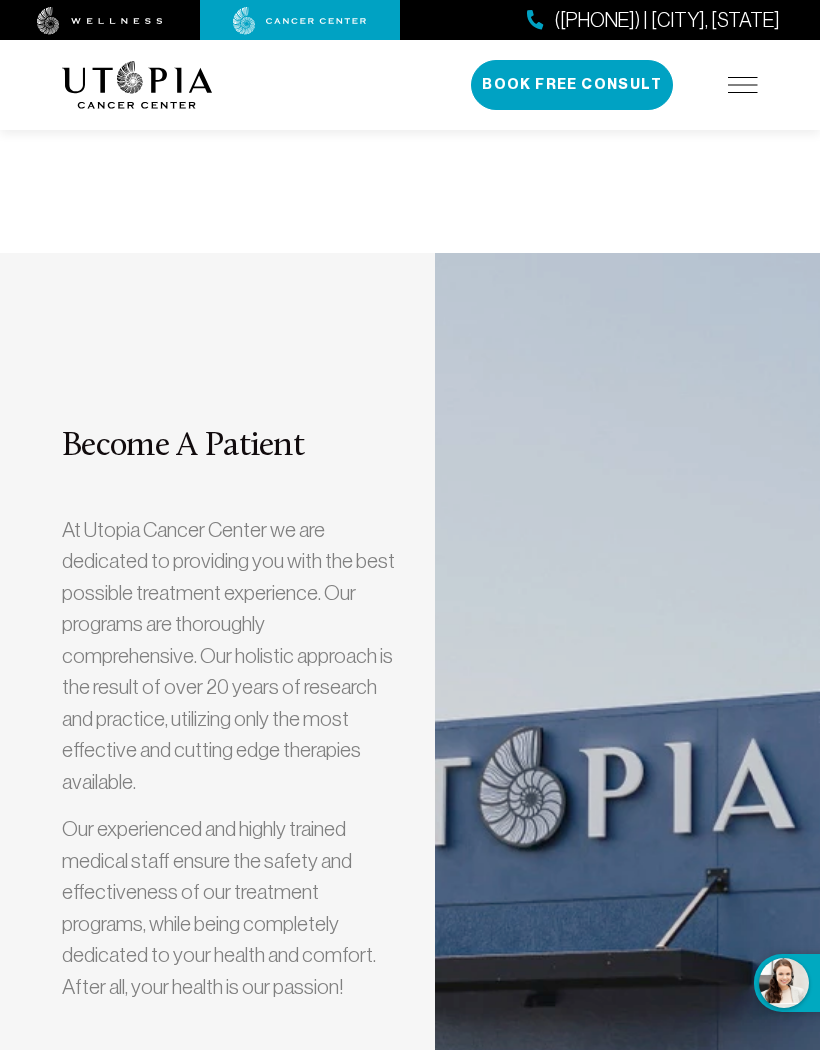 scroll, scrollTop: 5728, scrollLeft: 0, axis: vertical 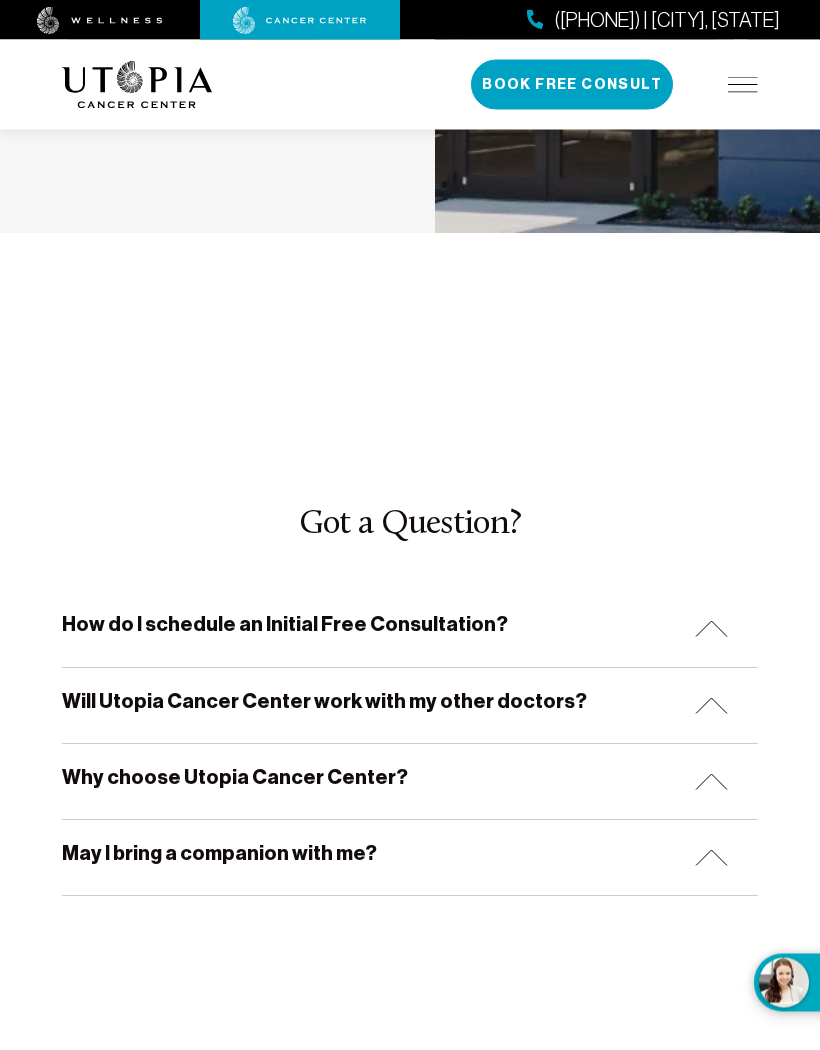 click at bounding box center (711, 782) 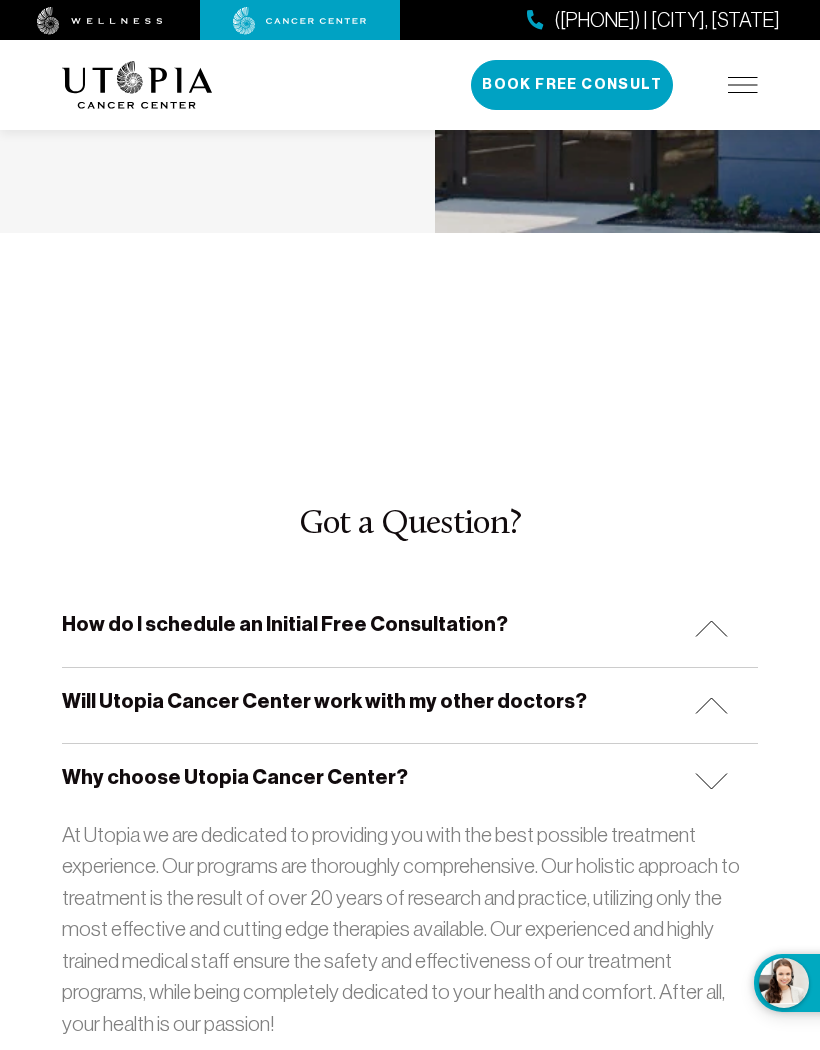 click on "Why choose Utopia Cancer Center?" at bounding box center [410, 781] 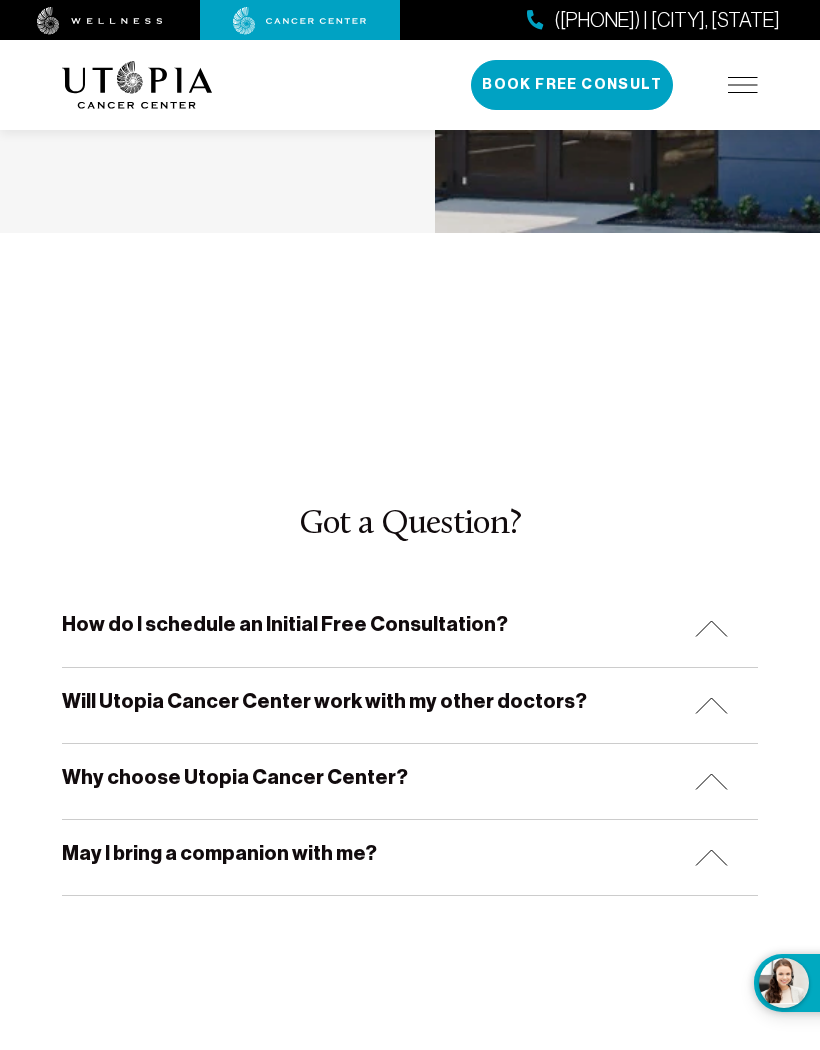 click on "Will Utopia Cancer Center work with my other doctors?" at bounding box center [410, 705] 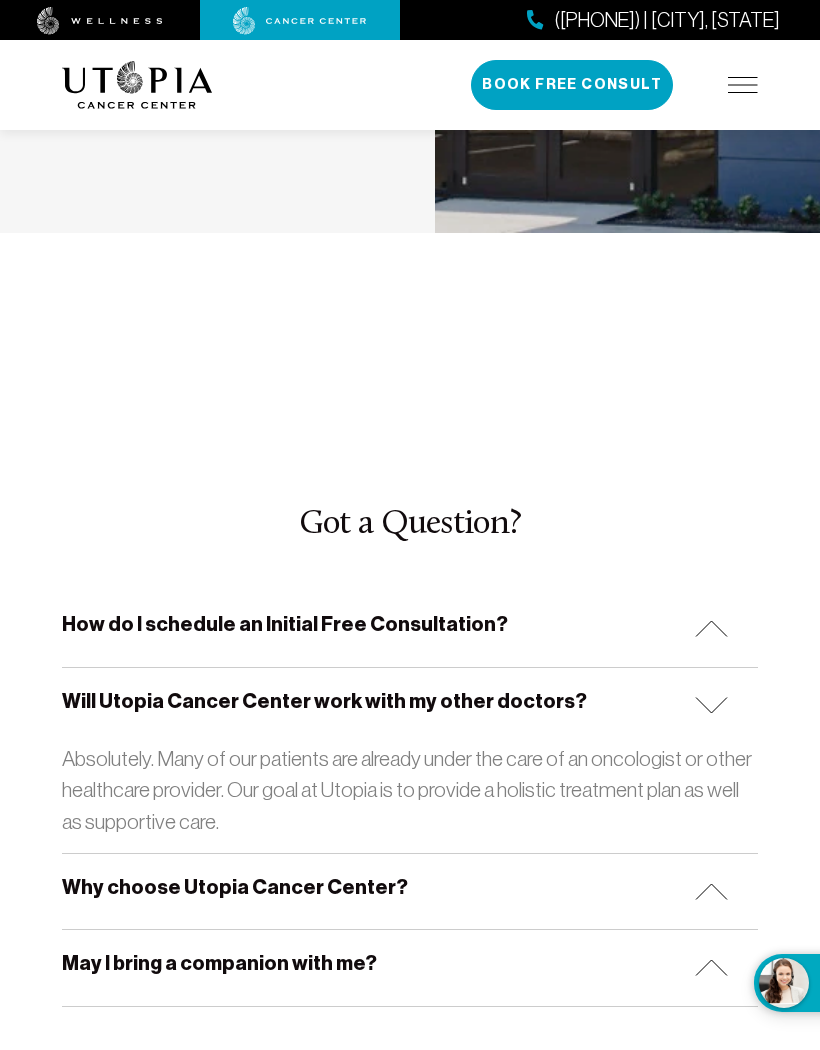 click at bounding box center [711, 705] 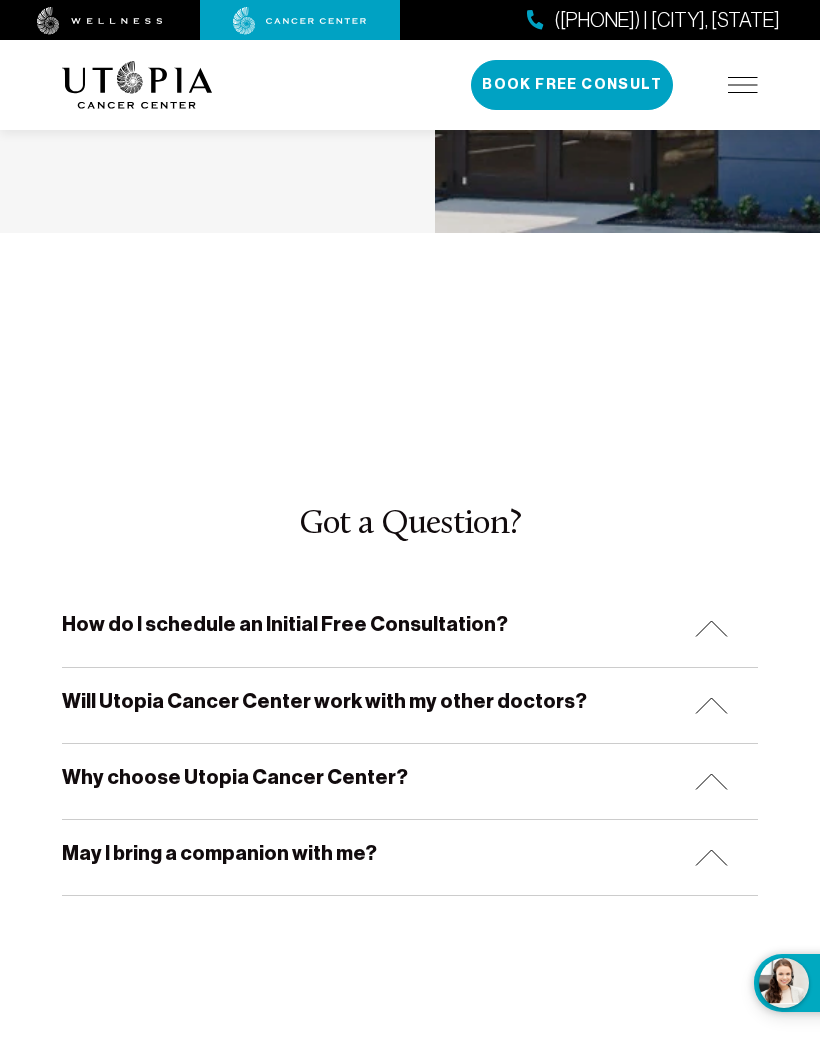 click on "May I bring a companion with me?" at bounding box center [410, 857] 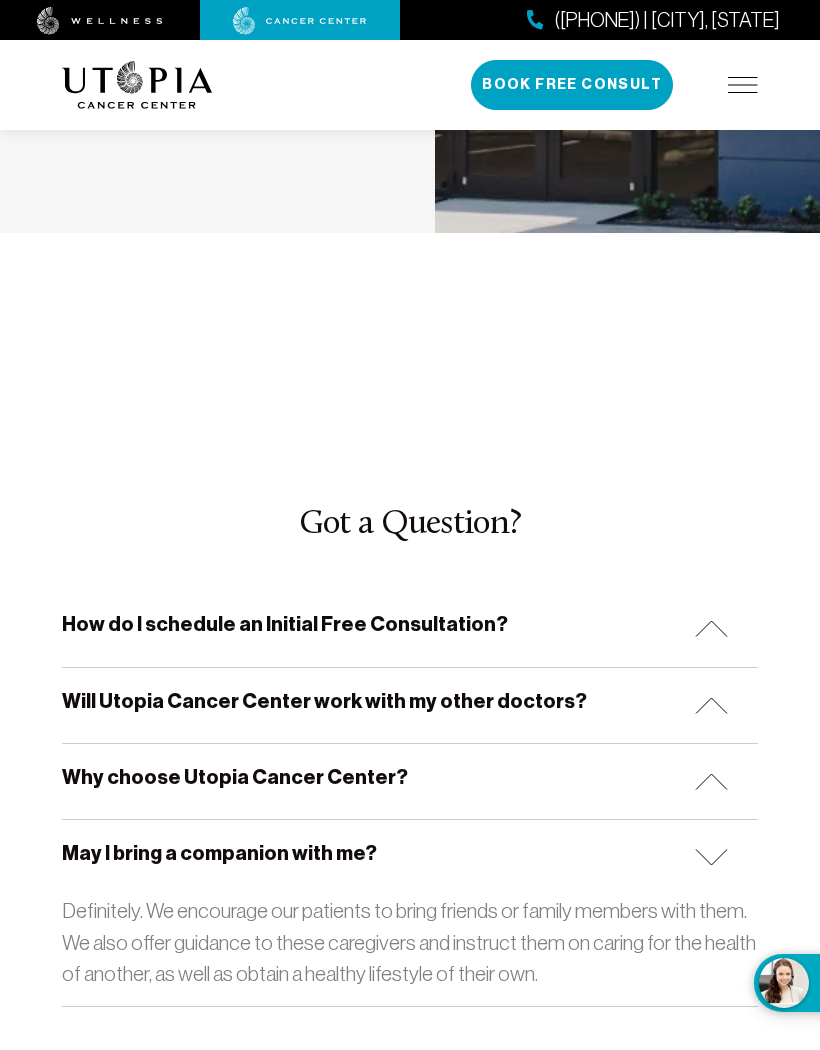click on "May I bring a companion with me?" at bounding box center (410, 857) 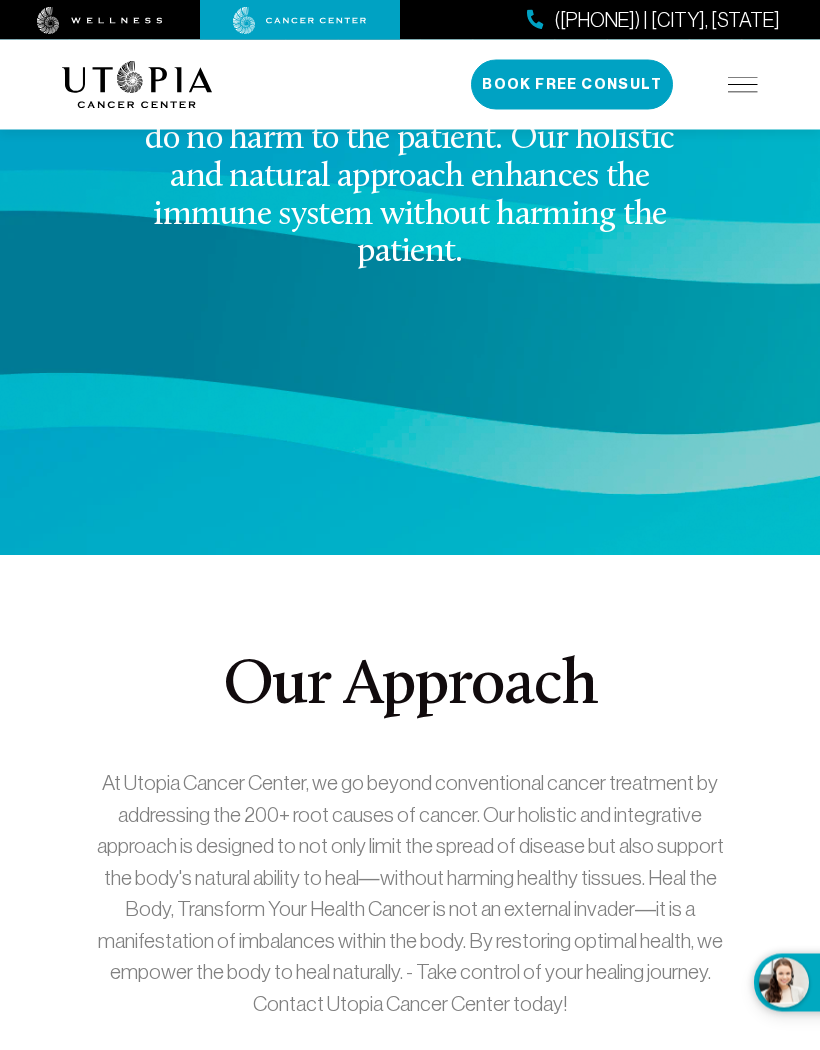 scroll, scrollTop: 3138, scrollLeft: 0, axis: vertical 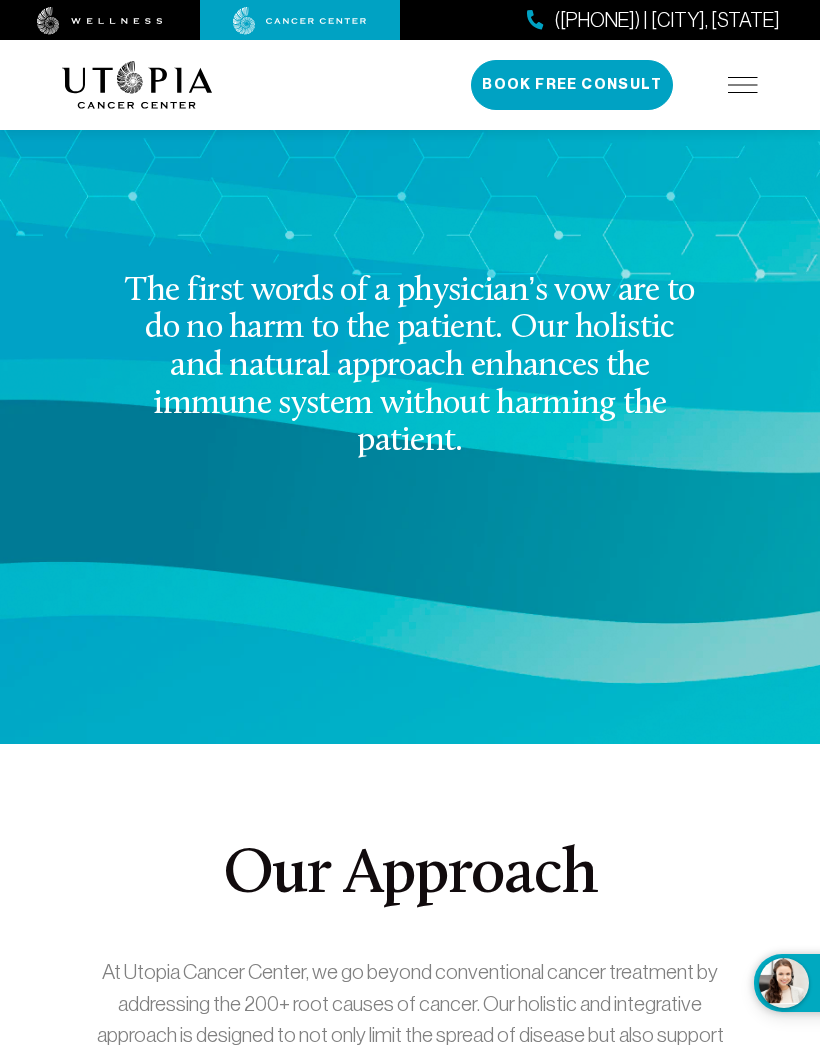 click on "([PHONE]) | [CITY], [STATE] Book Free Consult" at bounding box center [614, 85] 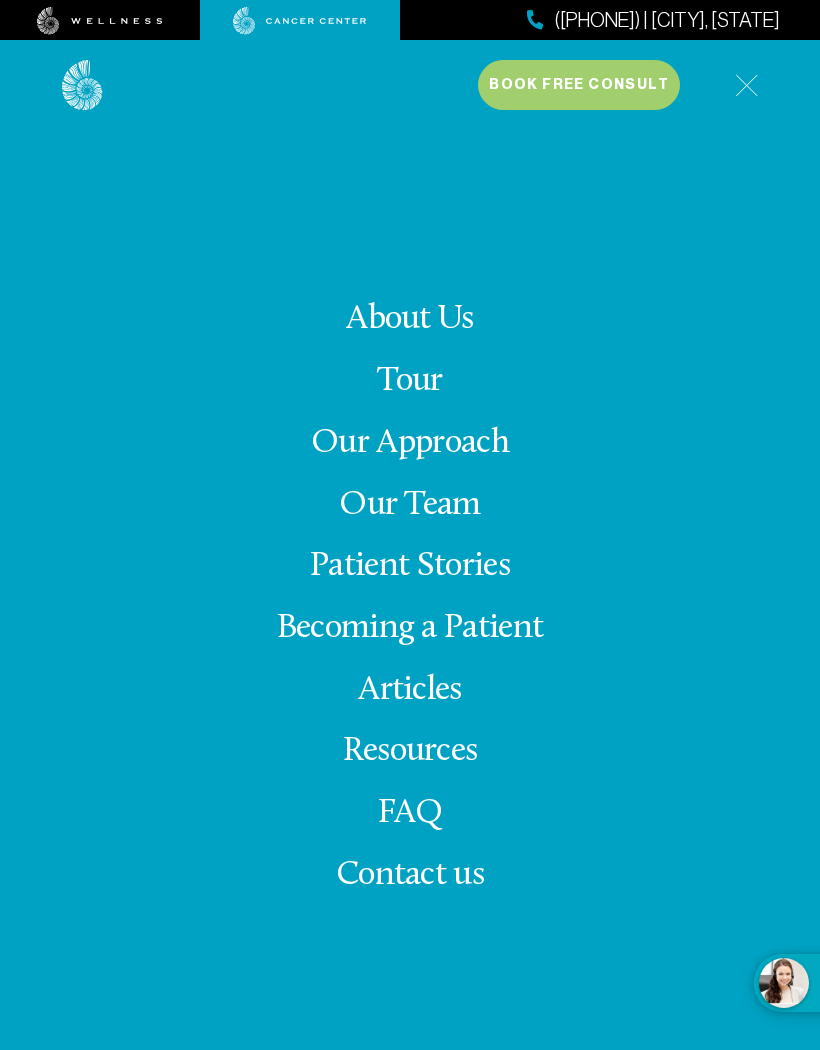 click on "FAQ" at bounding box center [410, 814] 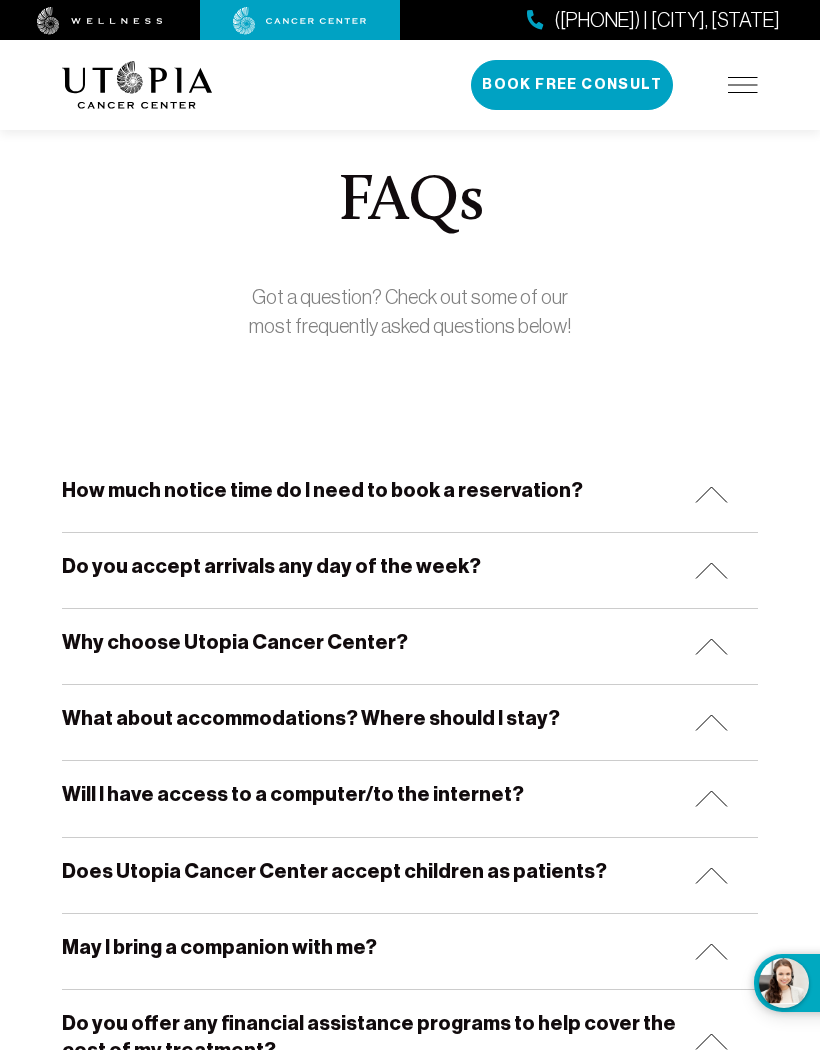 scroll, scrollTop: 20, scrollLeft: 0, axis: vertical 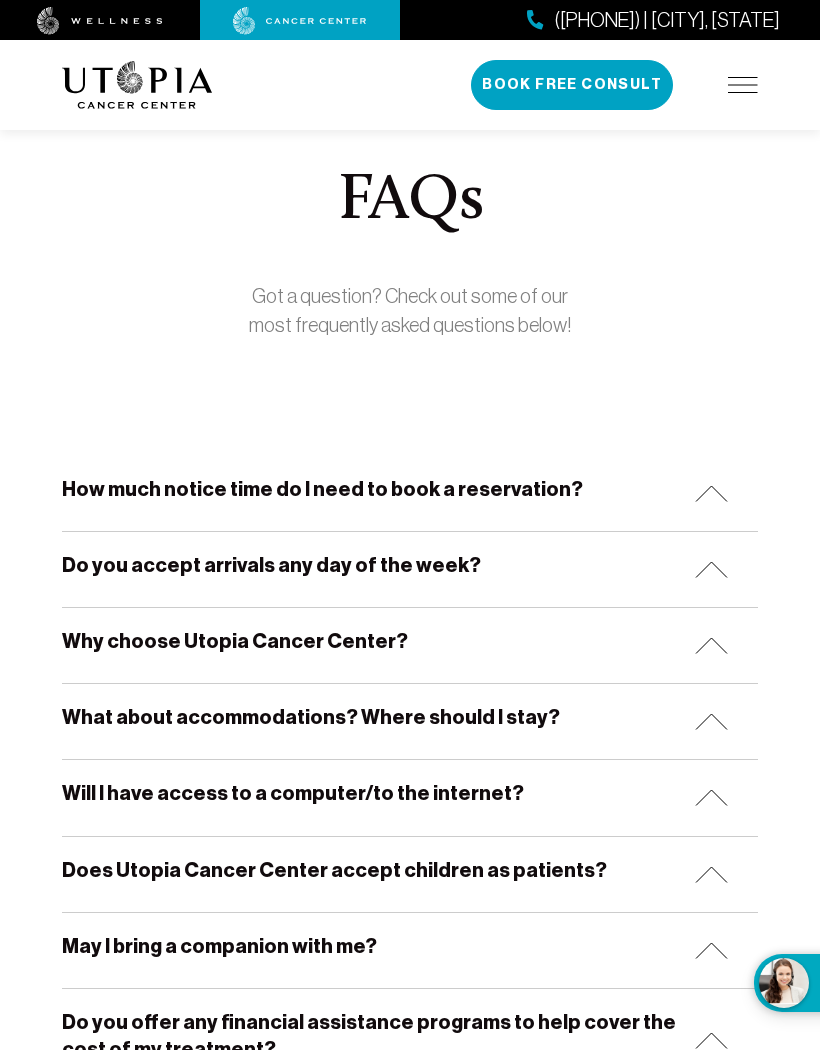 click at bounding box center (711, 493) 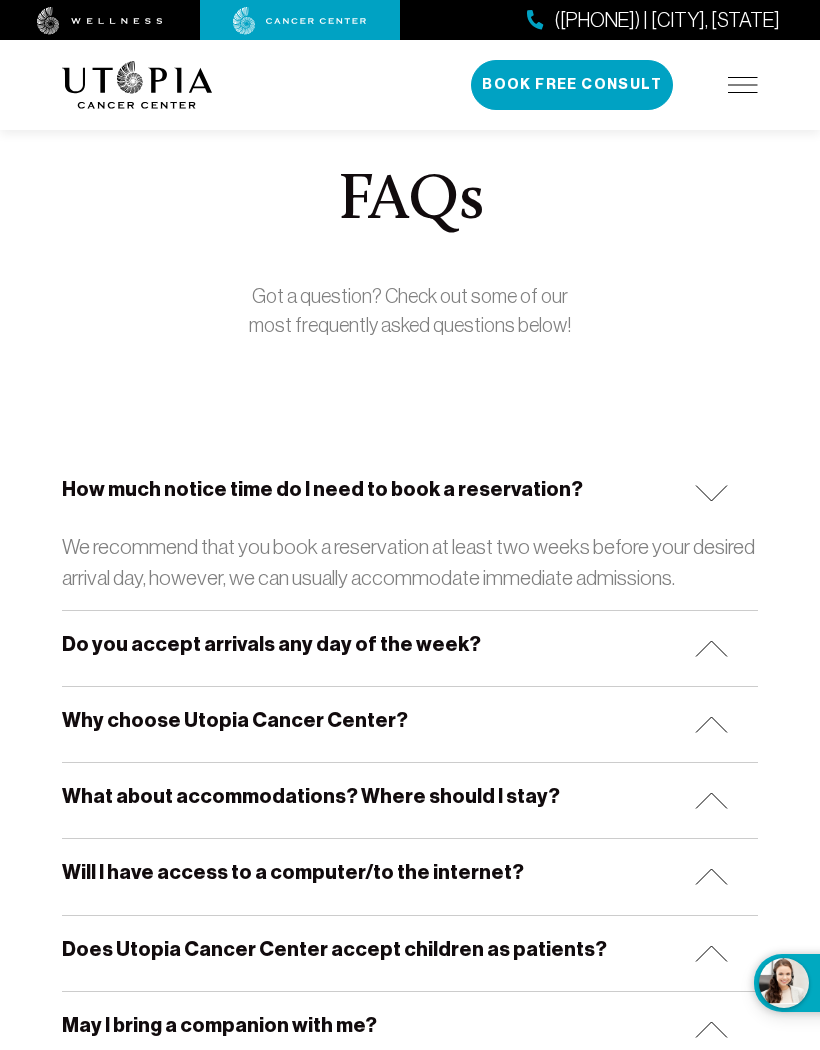 click on "How much notice time do I need to book a reservation?" at bounding box center (410, 493) 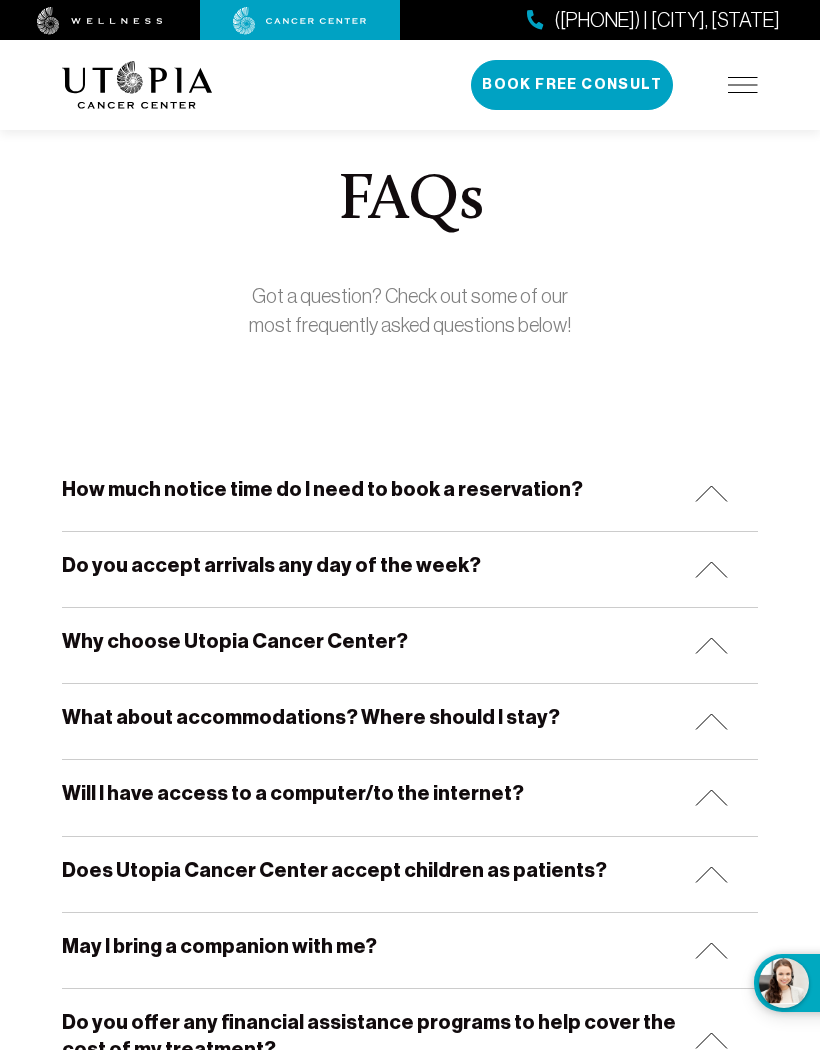click on "How much notice time do I need to book a reservation?" at bounding box center [410, 493] 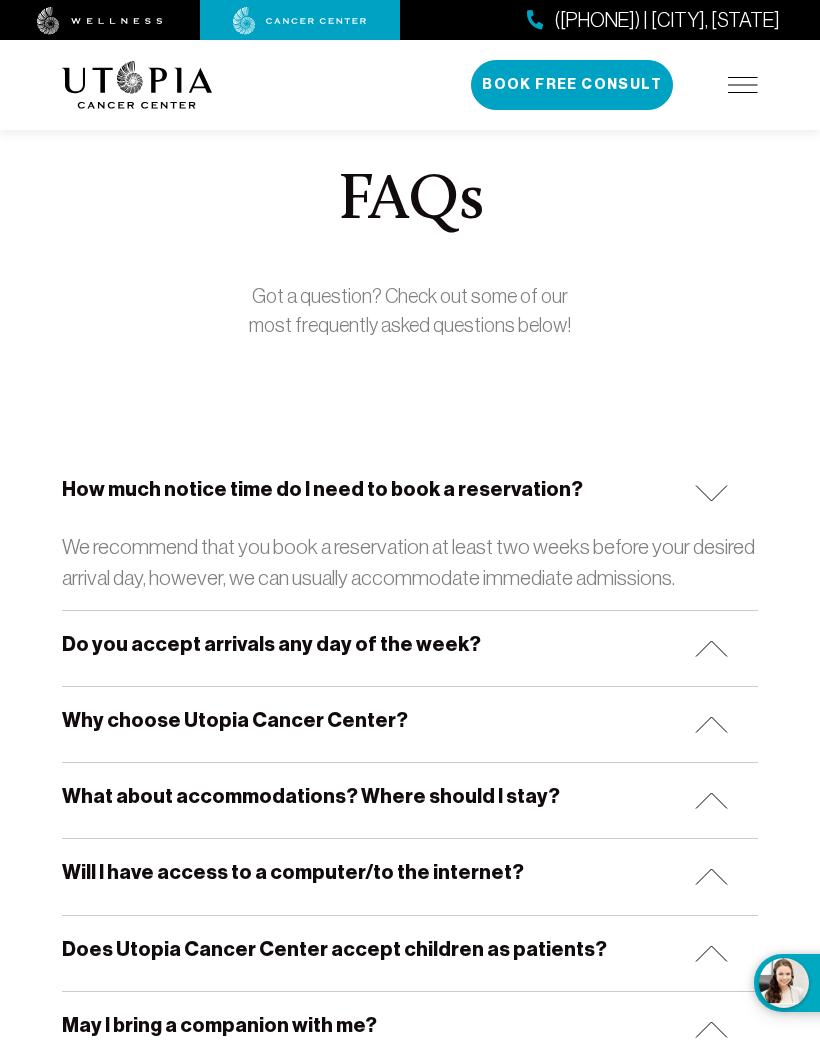 click at bounding box center [711, 493] 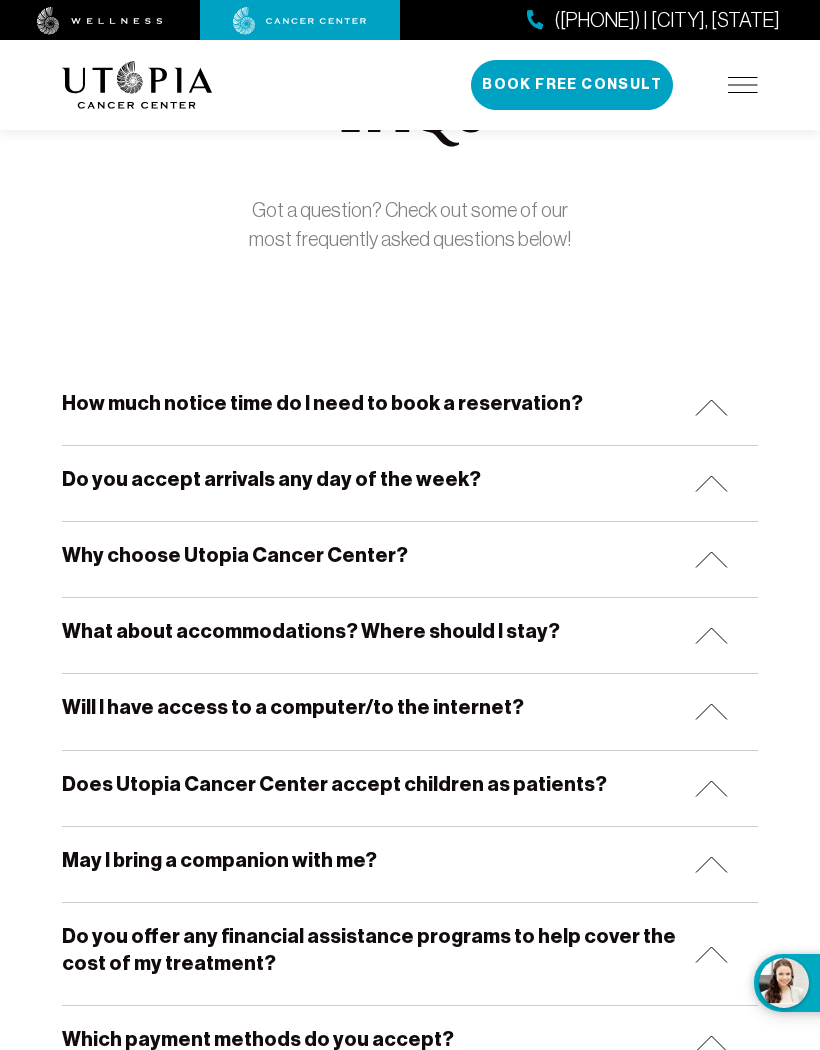 scroll, scrollTop: 109, scrollLeft: 0, axis: vertical 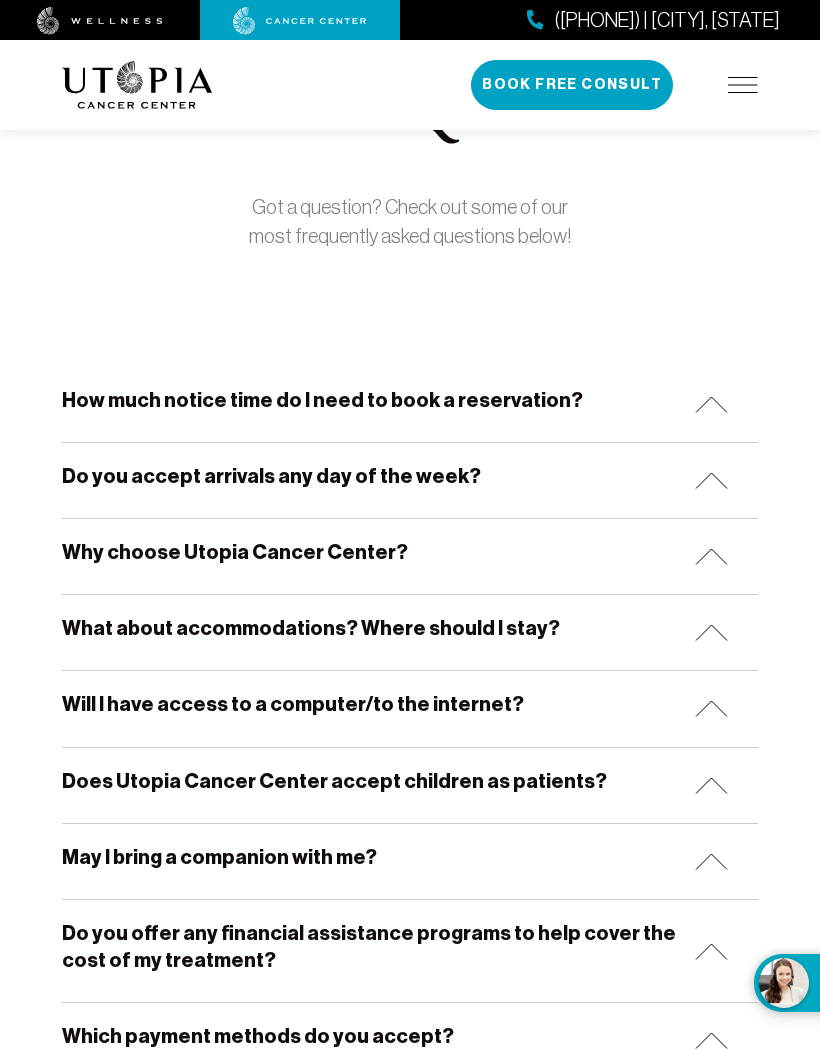 click at bounding box center [711, 480] 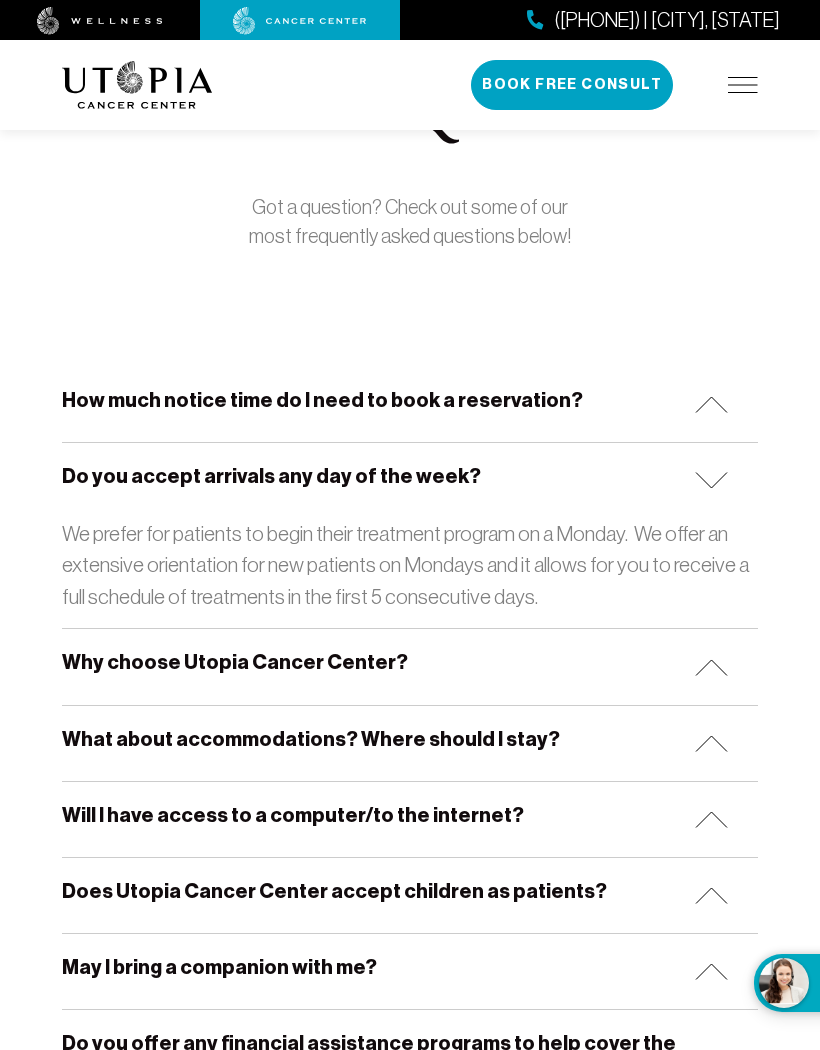 click on "Do you accept arrivals any day of the week?" at bounding box center [410, 480] 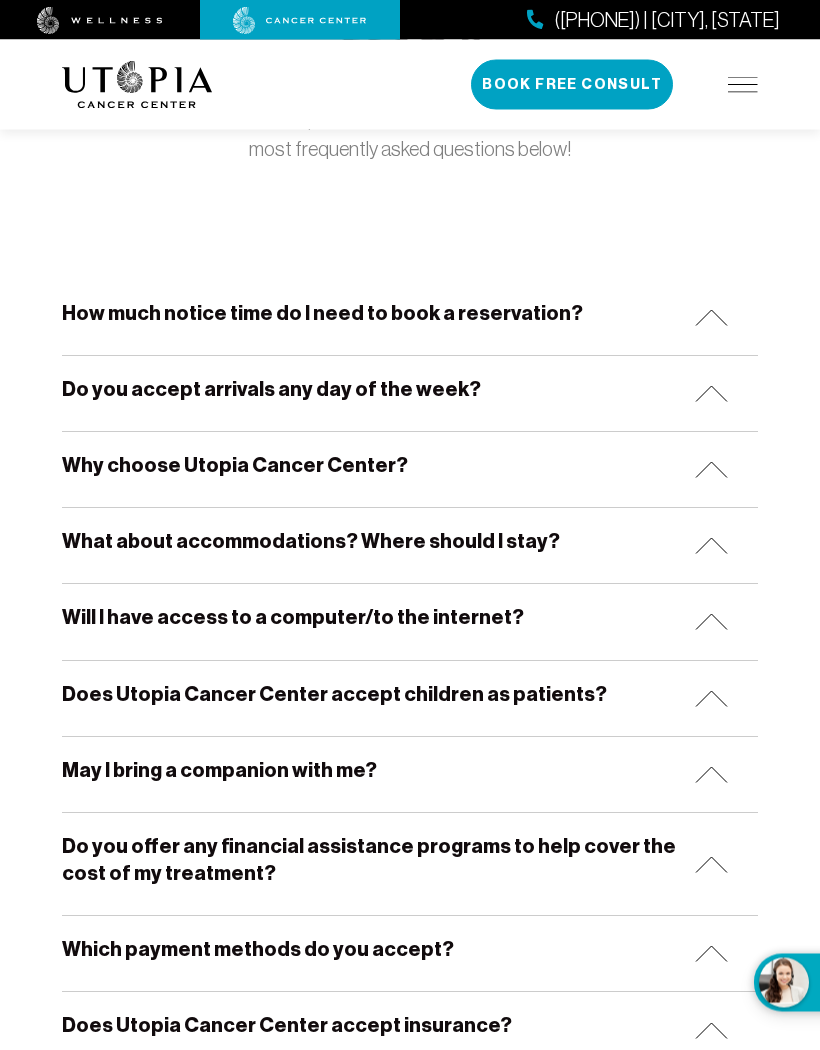 click at bounding box center [711, 470] 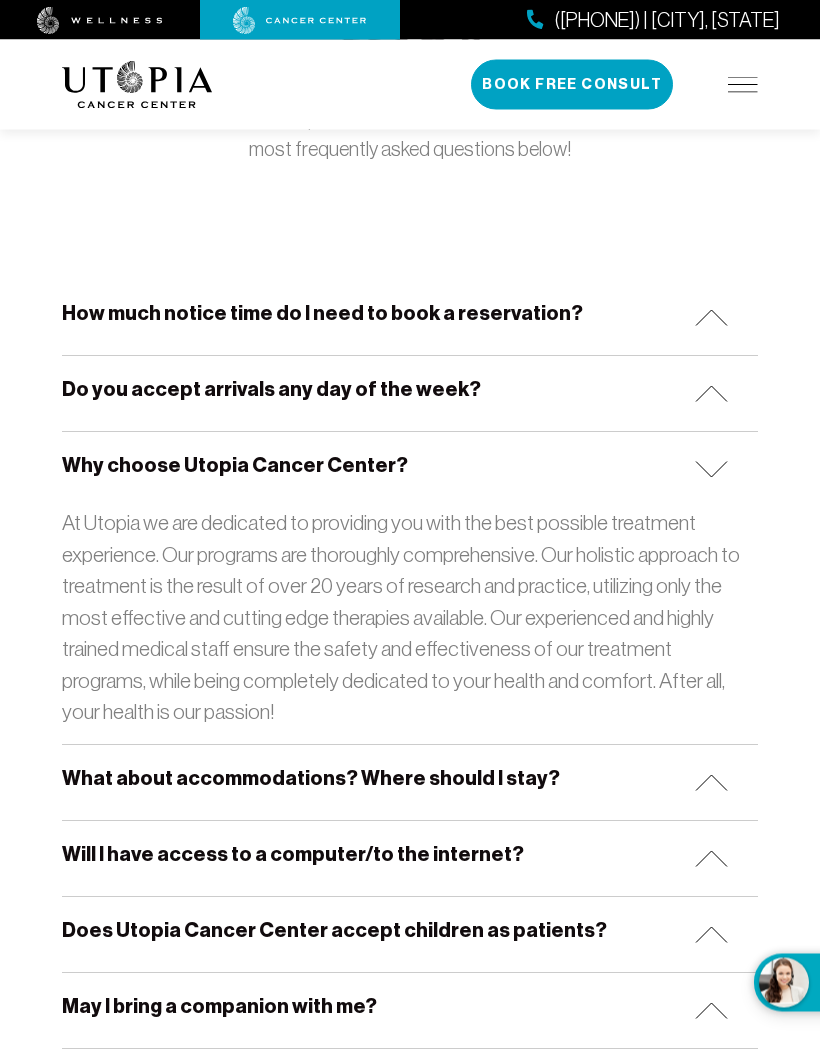 scroll, scrollTop: 196, scrollLeft: 0, axis: vertical 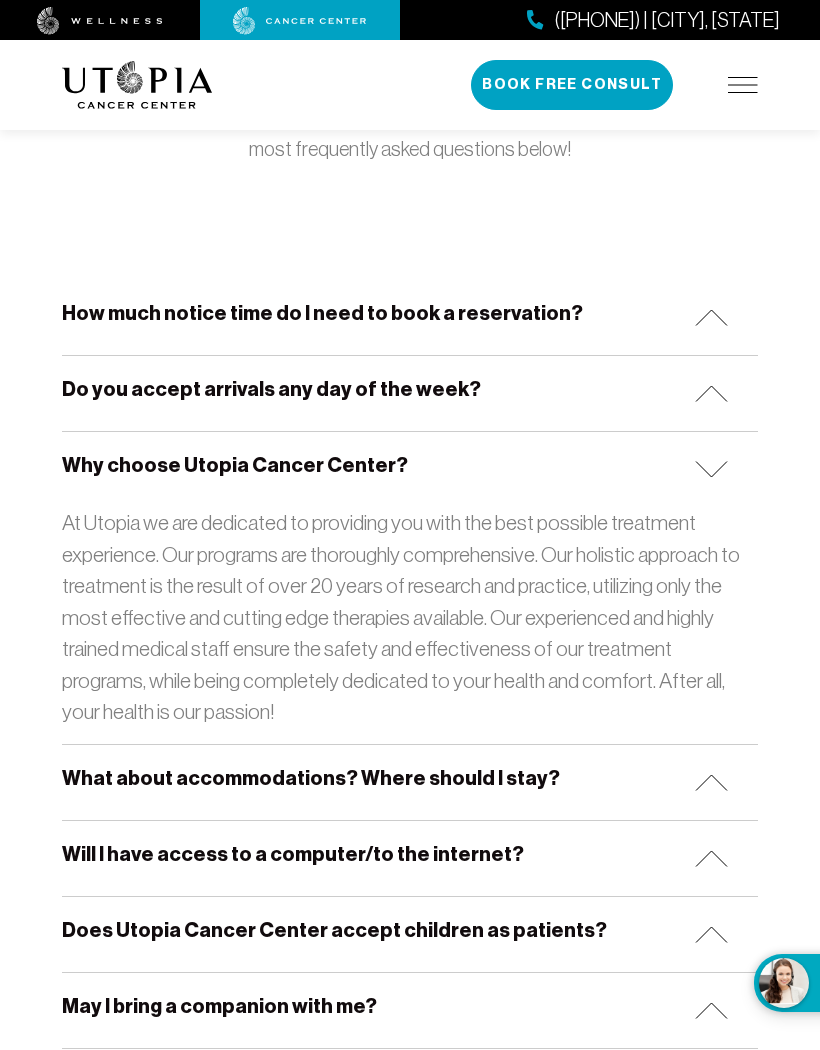 click on "Why choose Utopia Cancer Center?" at bounding box center (410, 469) 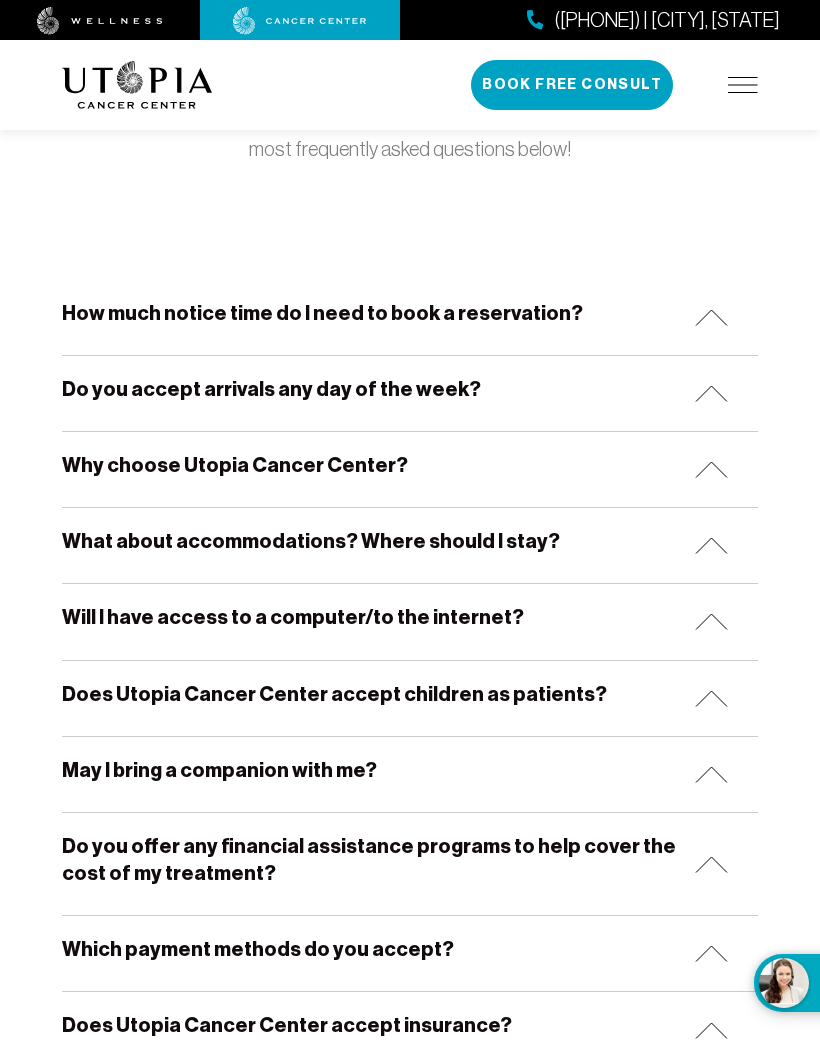 click on "What about accommodations? Where should I stay?" at bounding box center [410, 545] 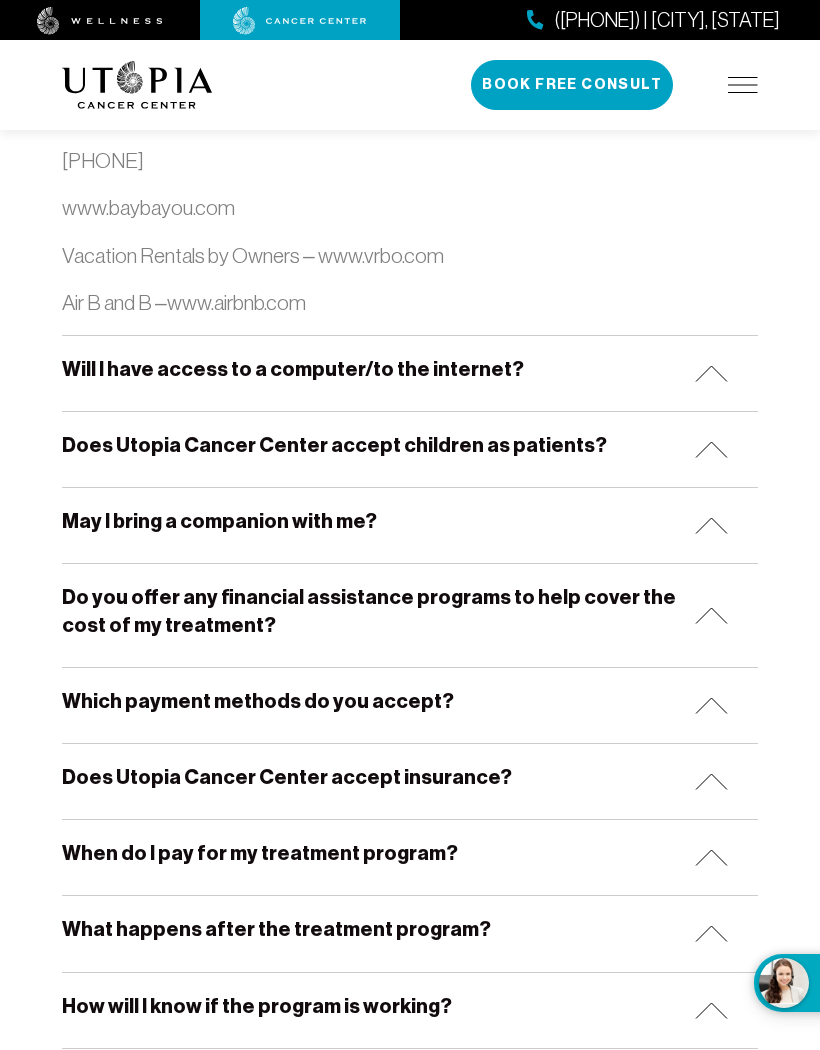 scroll, scrollTop: 2104, scrollLeft: 0, axis: vertical 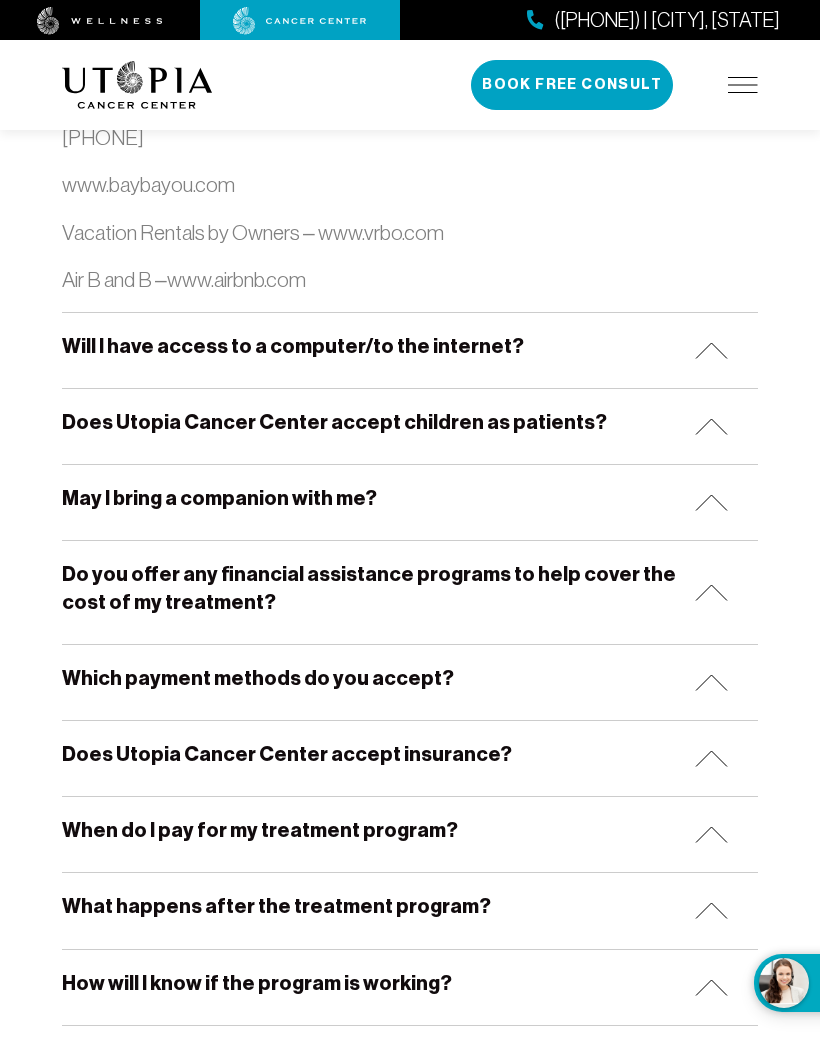 click at bounding box center [711, 502] 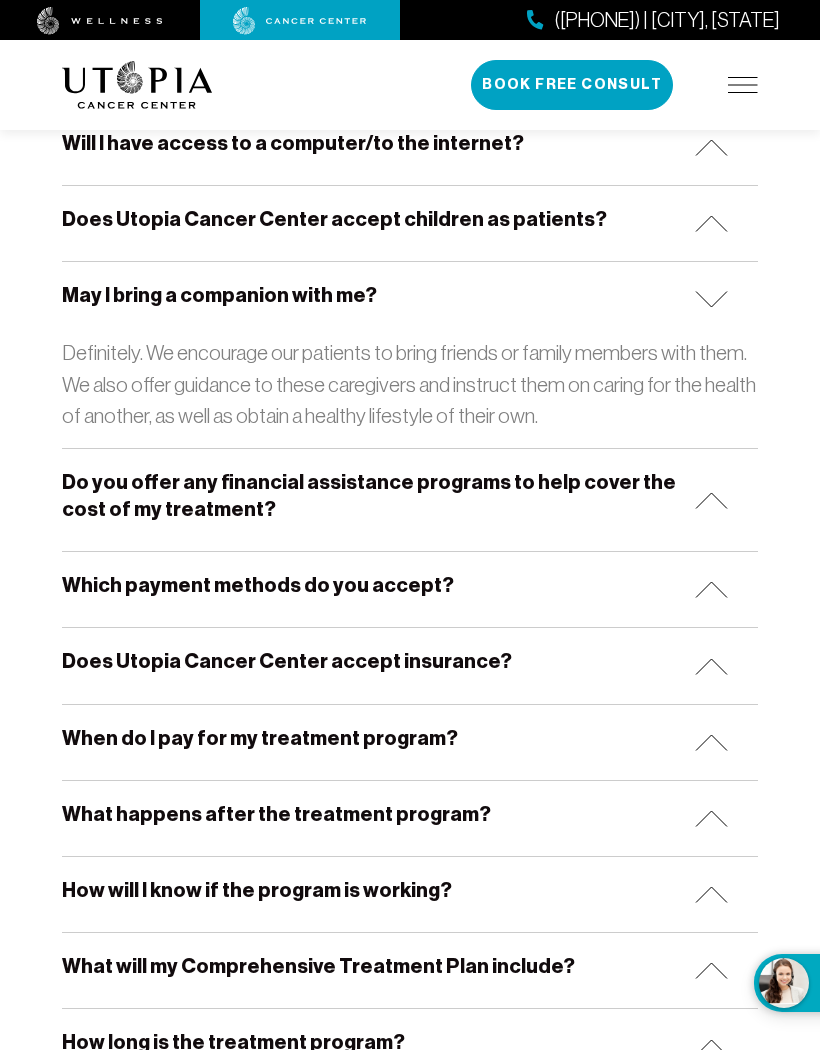 scroll, scrollTop: 2327, scrollLeft: 0, axis: vertical 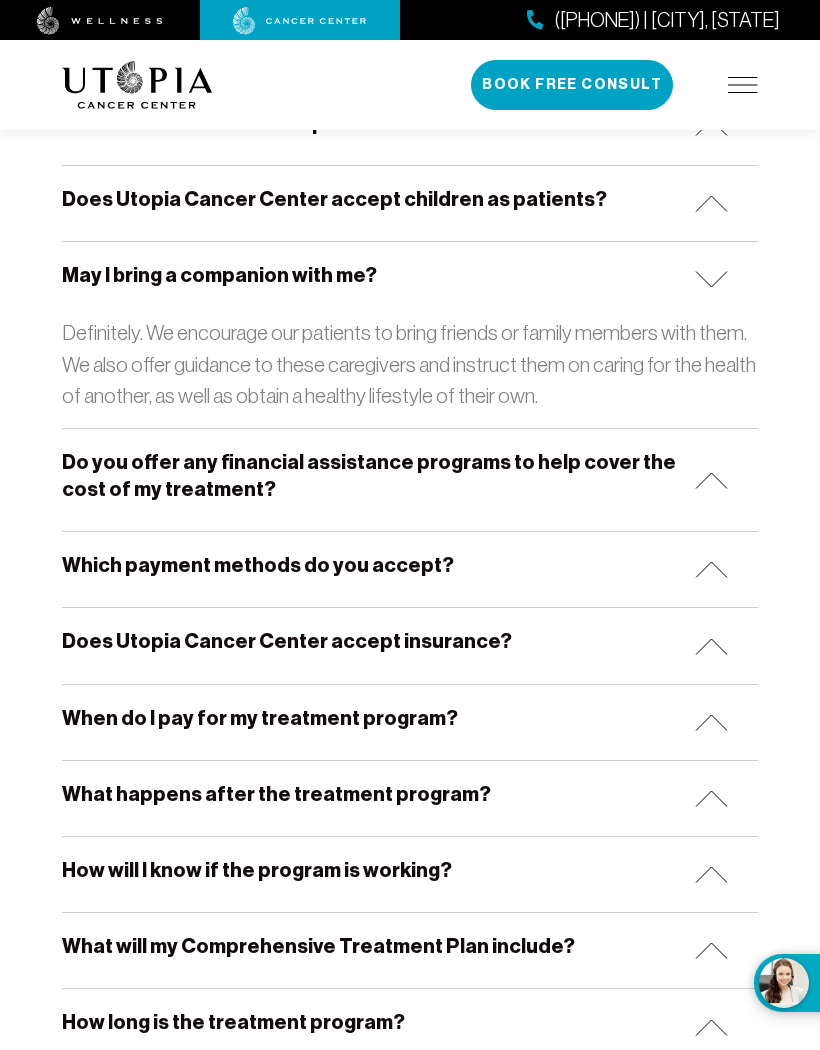 click on "Do you offer any financial assistance programs to help cover the cost of my treatment?" at bounding box center [410, 480] 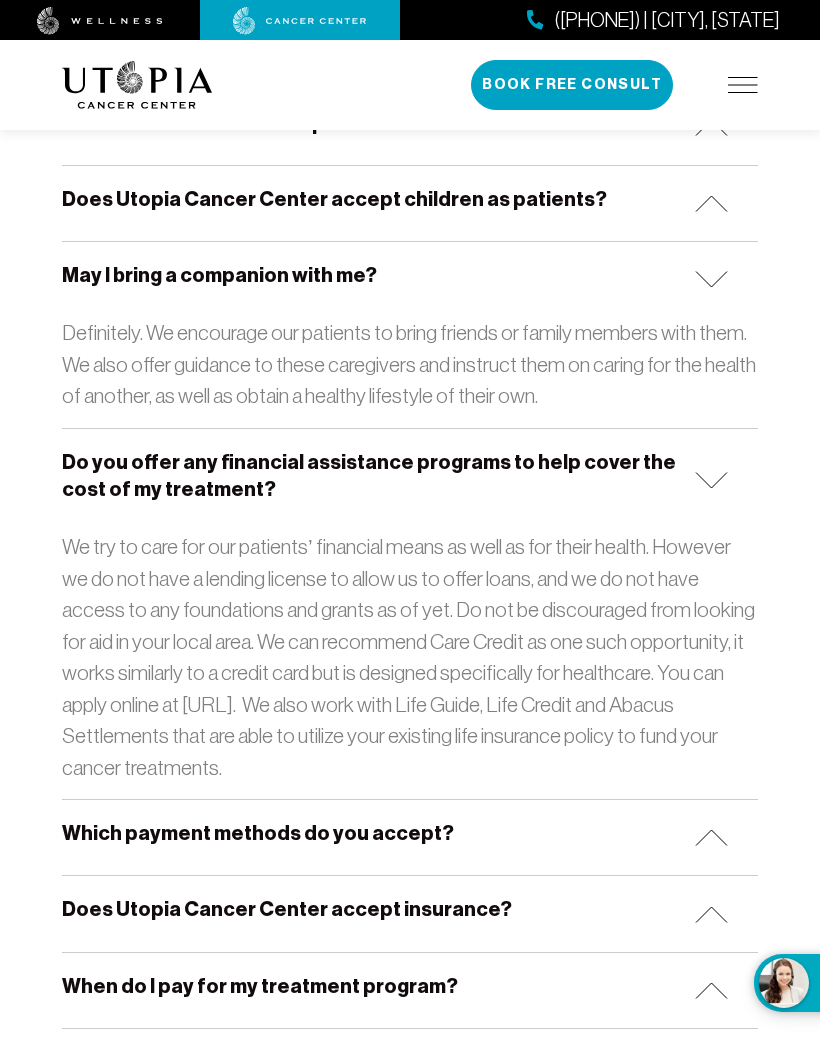 click on "Do you offer any financial assistance programs to help cover the cost of my treatment?" at bounding box center [410, 480] 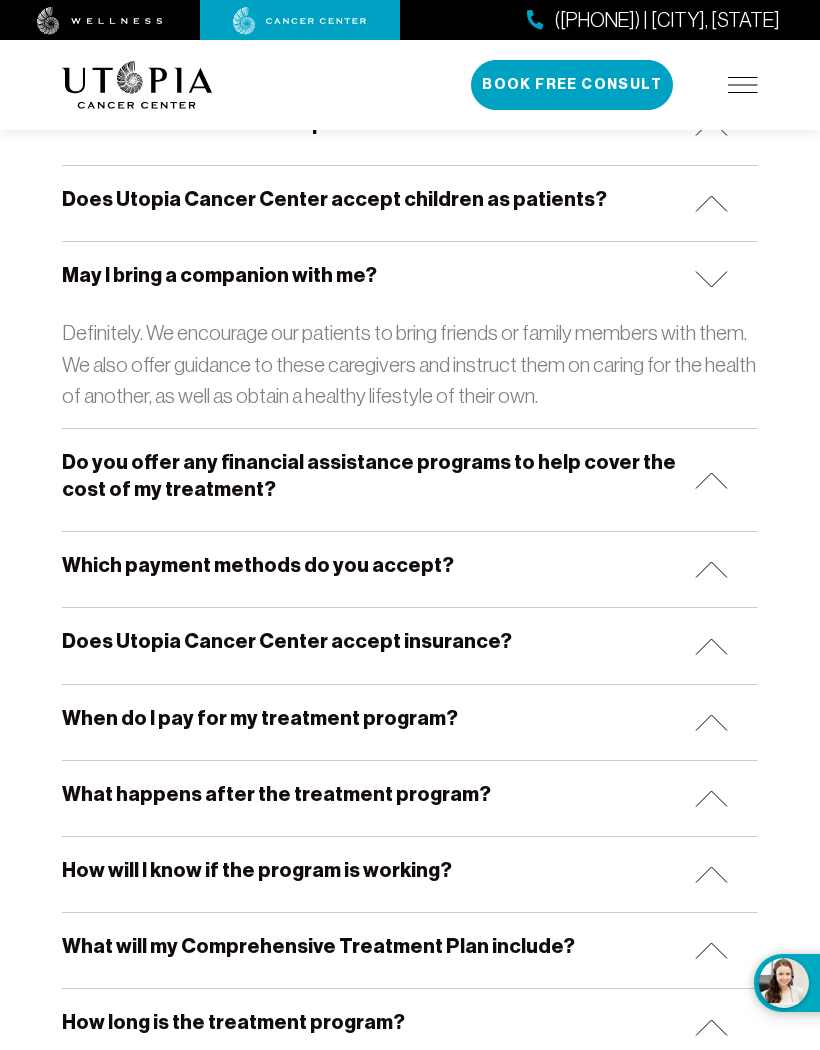 click on "Do you offer any financial assistance programs to help cover the cost of my treatment?" at bounding box center [410, 480] 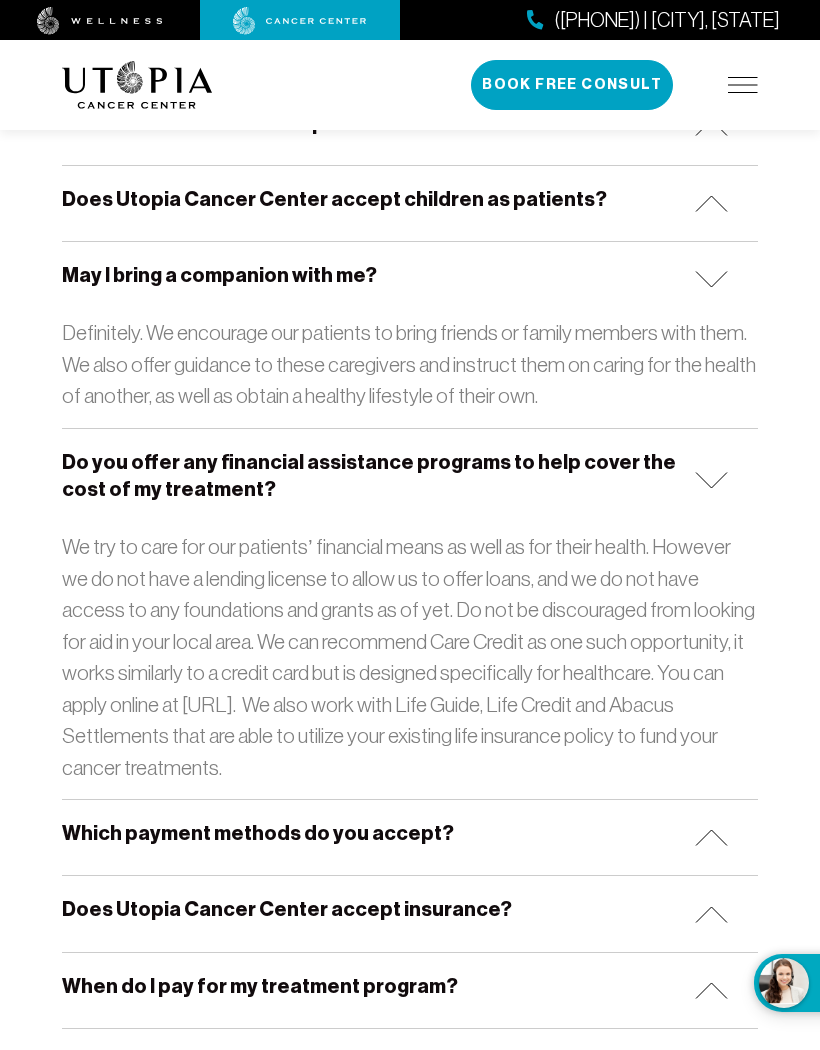 click at bounding box center (711, 480) 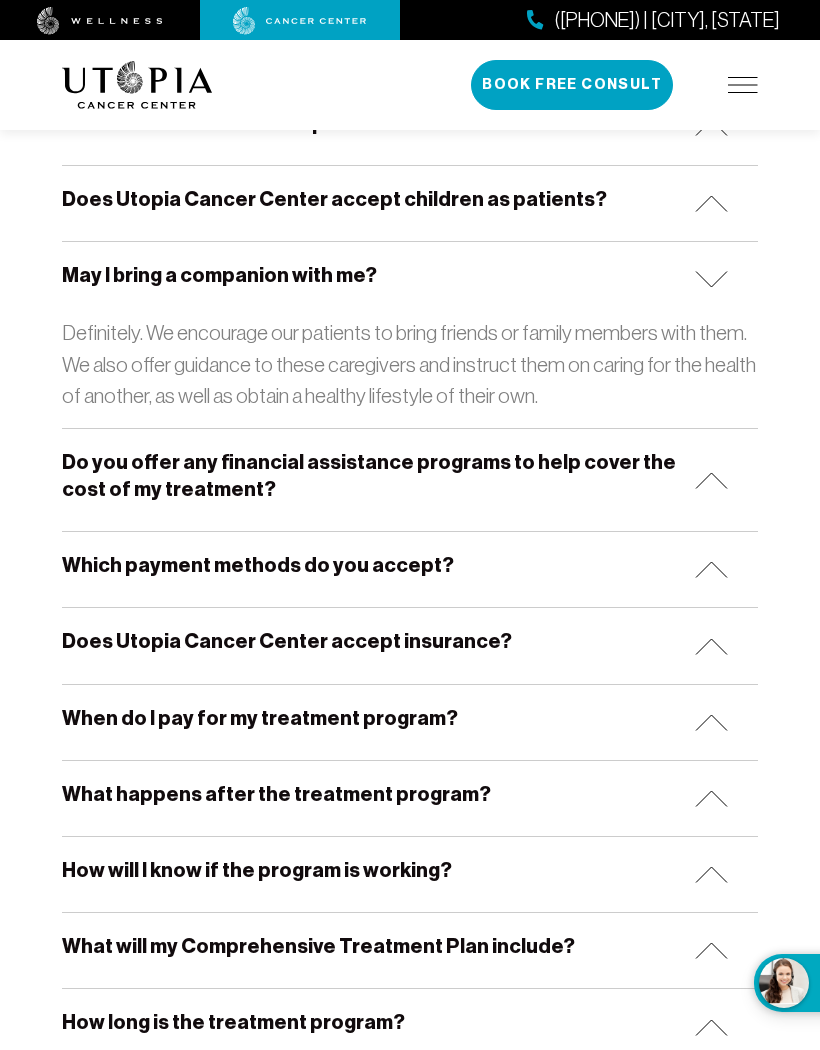 click on "Which payment methods do you accept?" at bounding box center [410, 569] 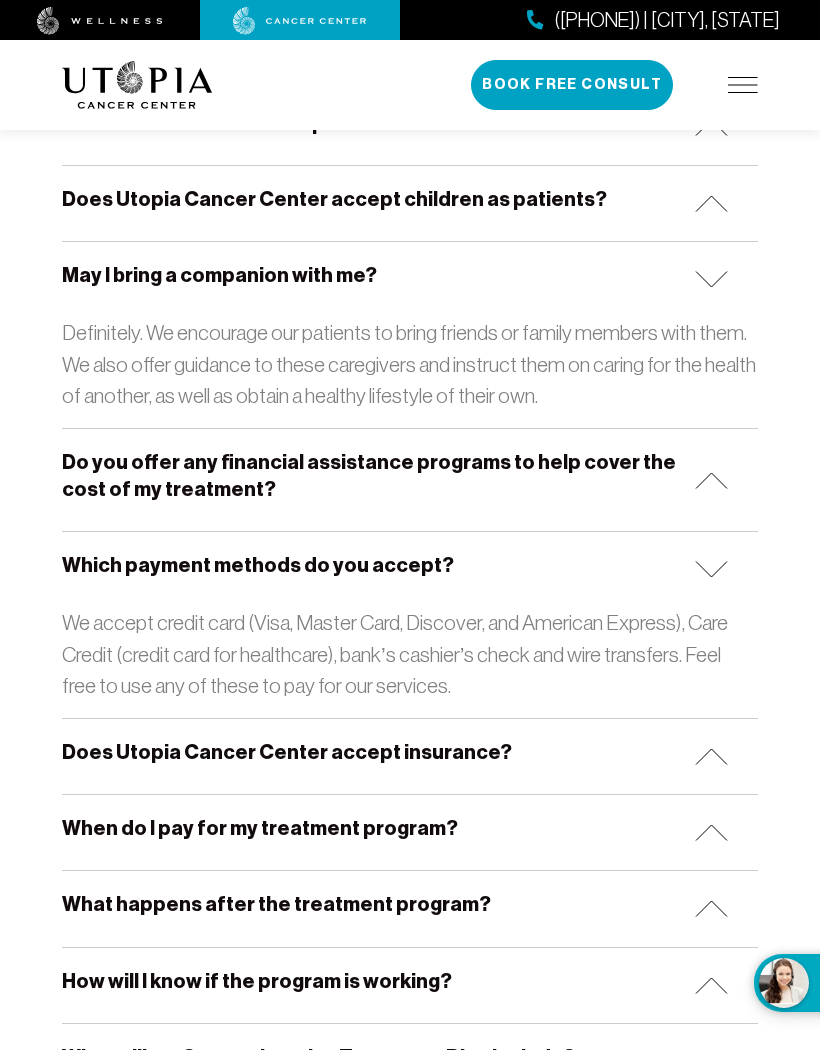 click on "Which payment methods do you accept?" at bounding box center (410, 569) 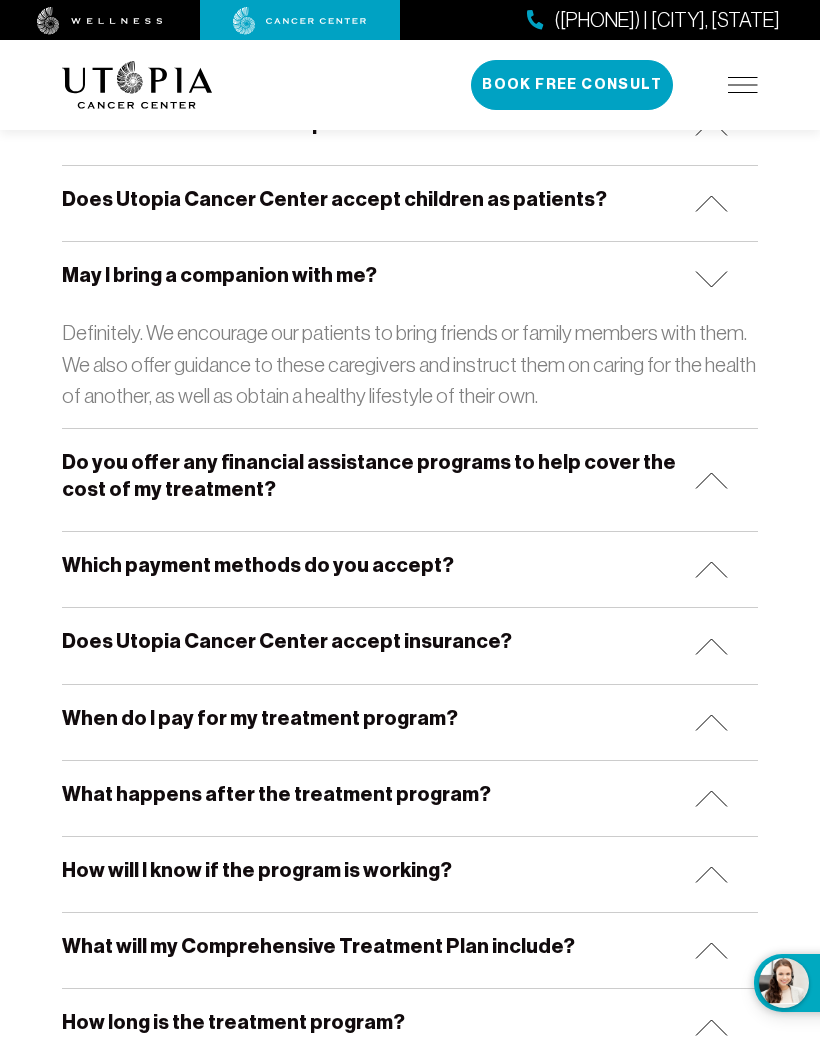 click on "Does Utopia Cancer Center accept insurance?" at bounding box center (410, 645) 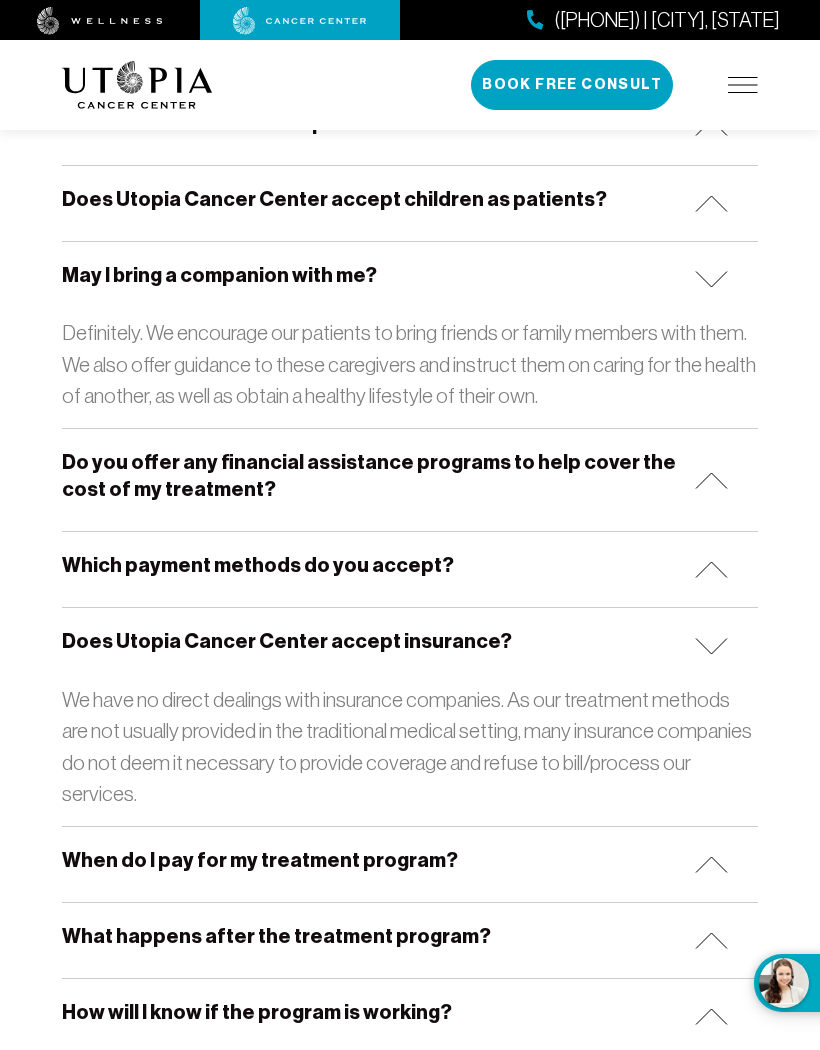 click on "Does Utopia Cancer Center accept insurance?" at bounding box center (410, 645) 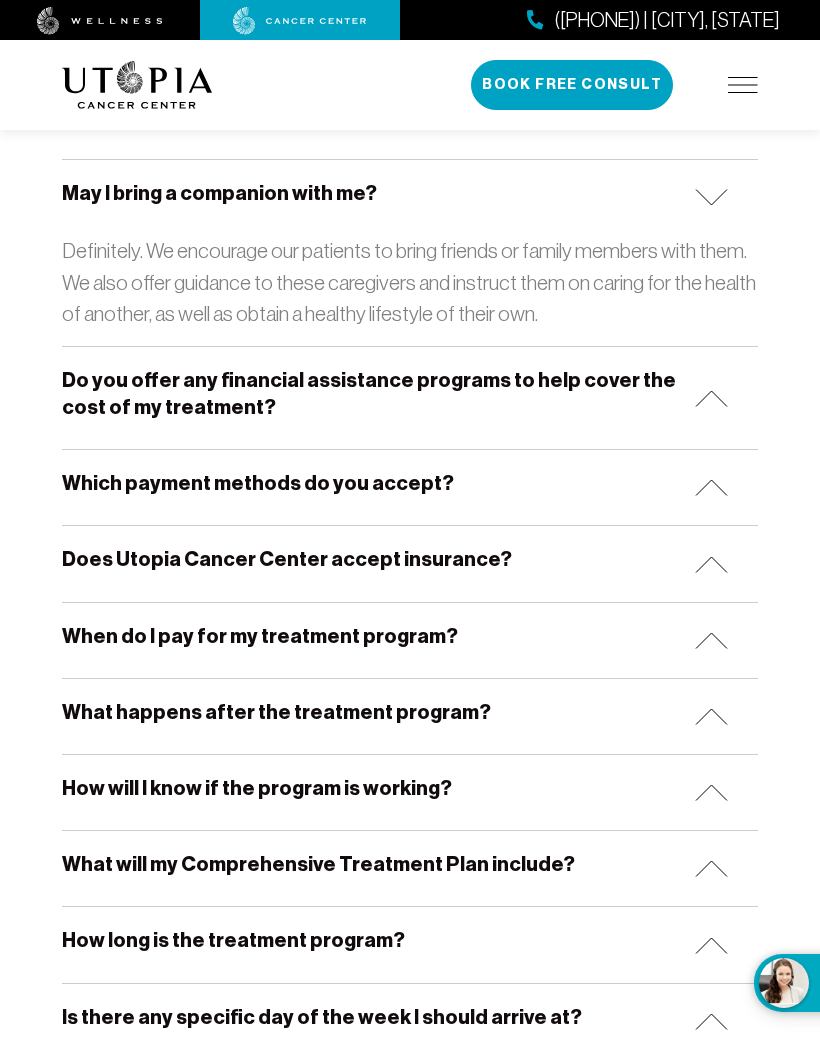 scroll, scrollTop: 2410, scrollLeft: 0, axis: vertical 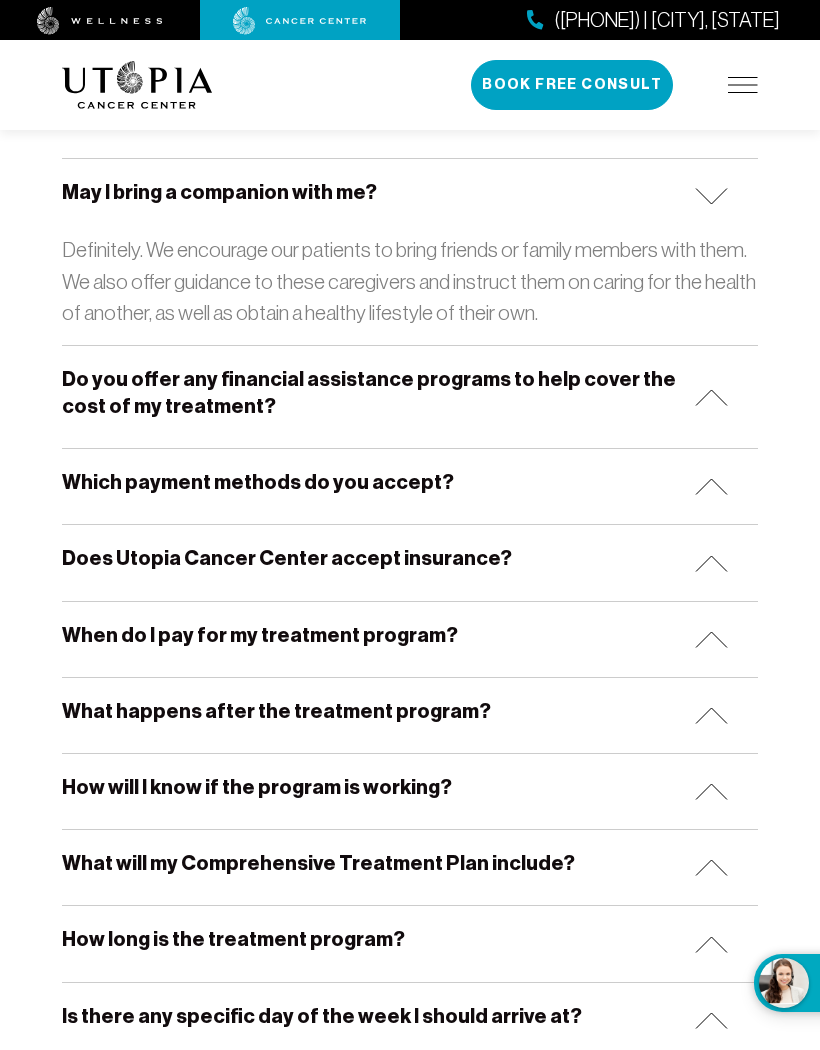 click at bounding box center [711, 639] 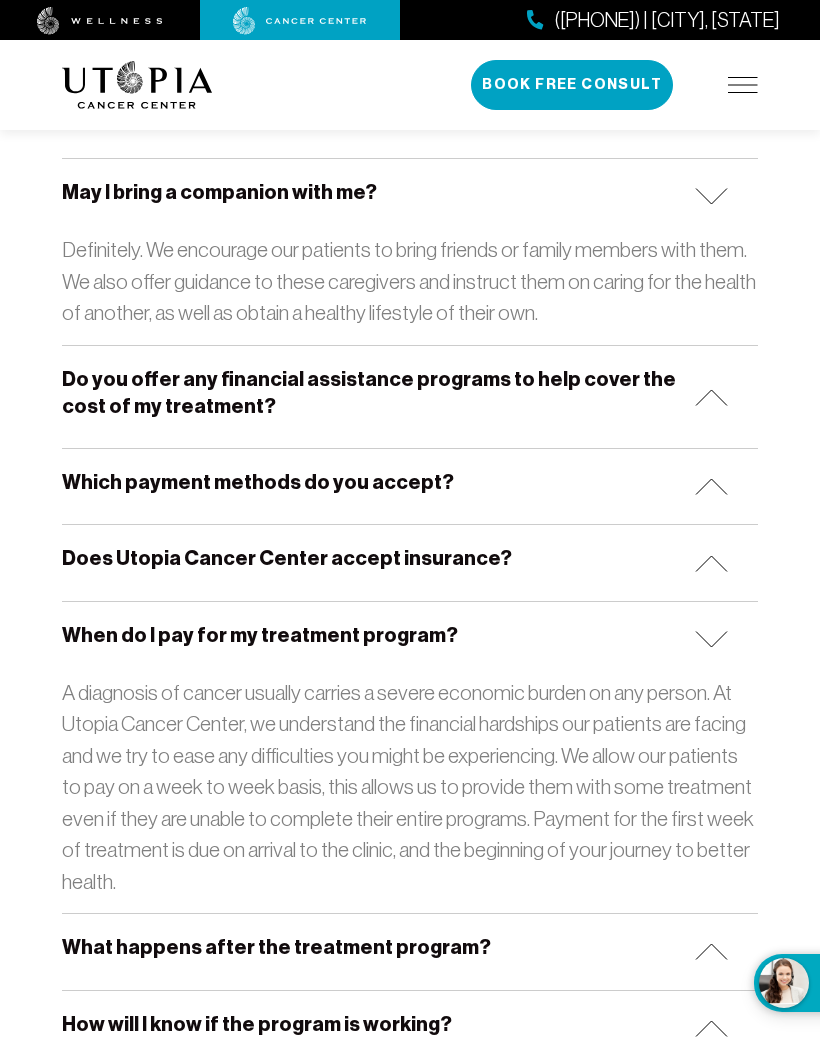 click on "When do I pay for my treatment program?" at bounding box center (410, 639) 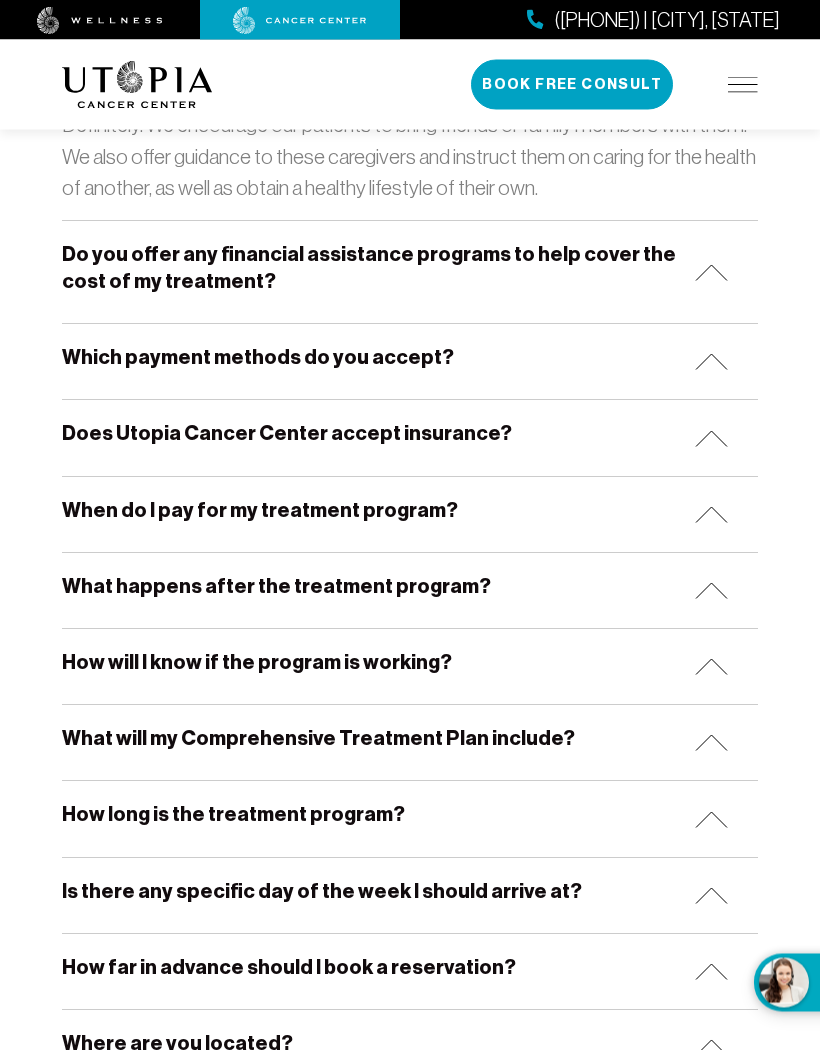 click at bounding box center (711, 591) 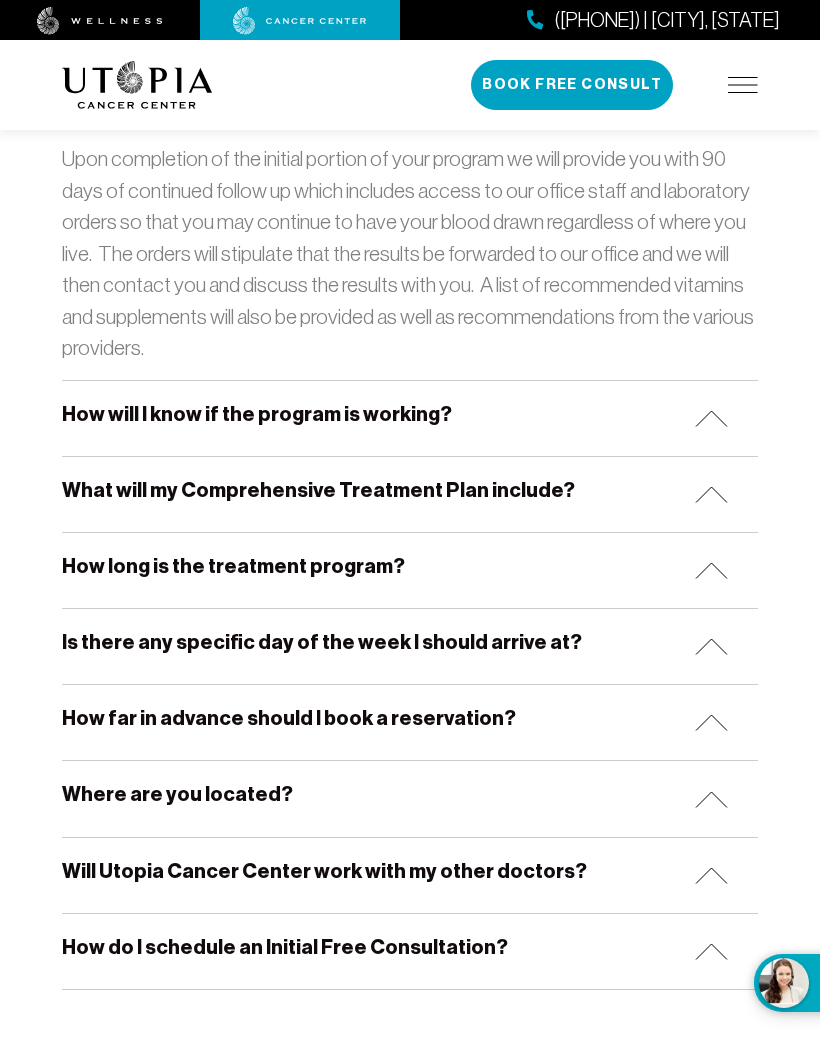 scroll, scrollTop: 3025, scrollLeft: 0, axis: vertical 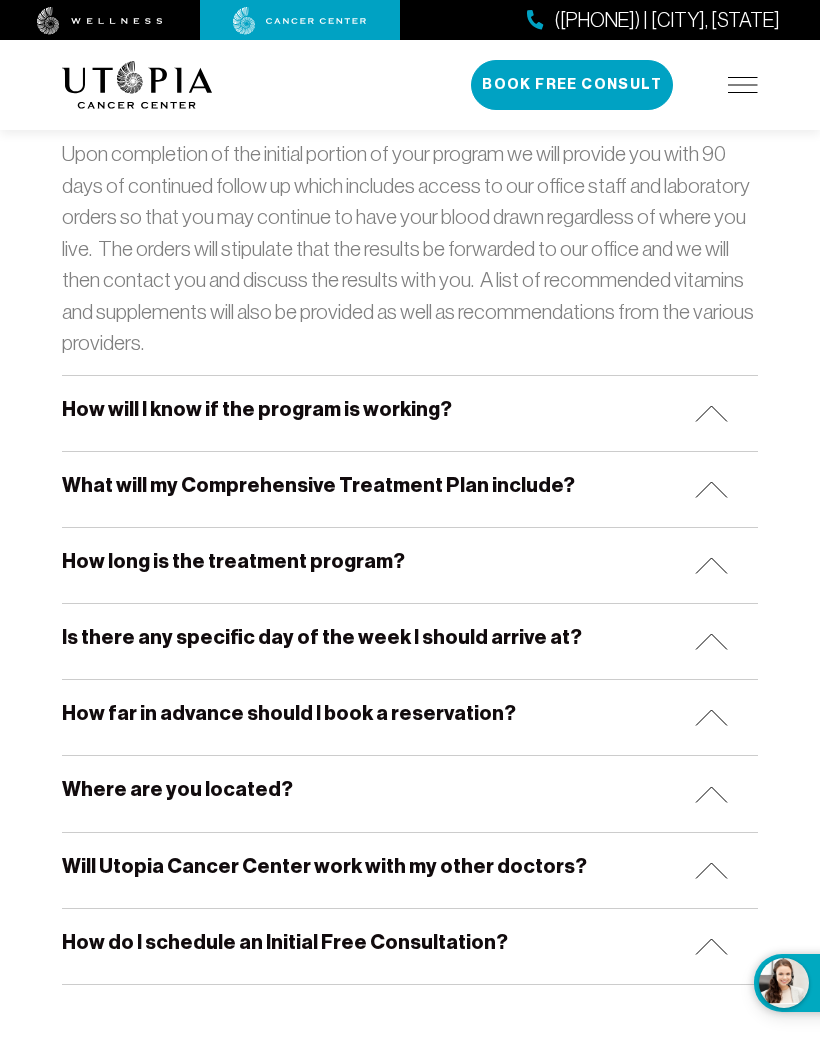 click at bounding box center (711, 413) 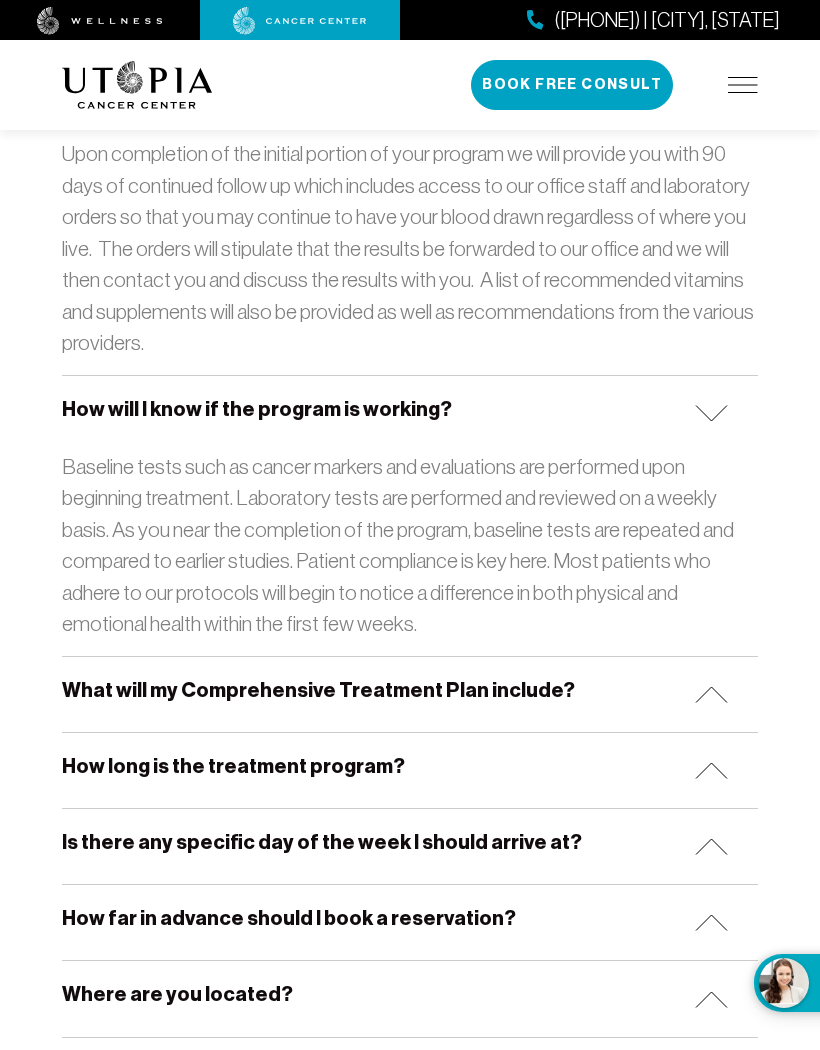 click at bounding box center [711, 413] 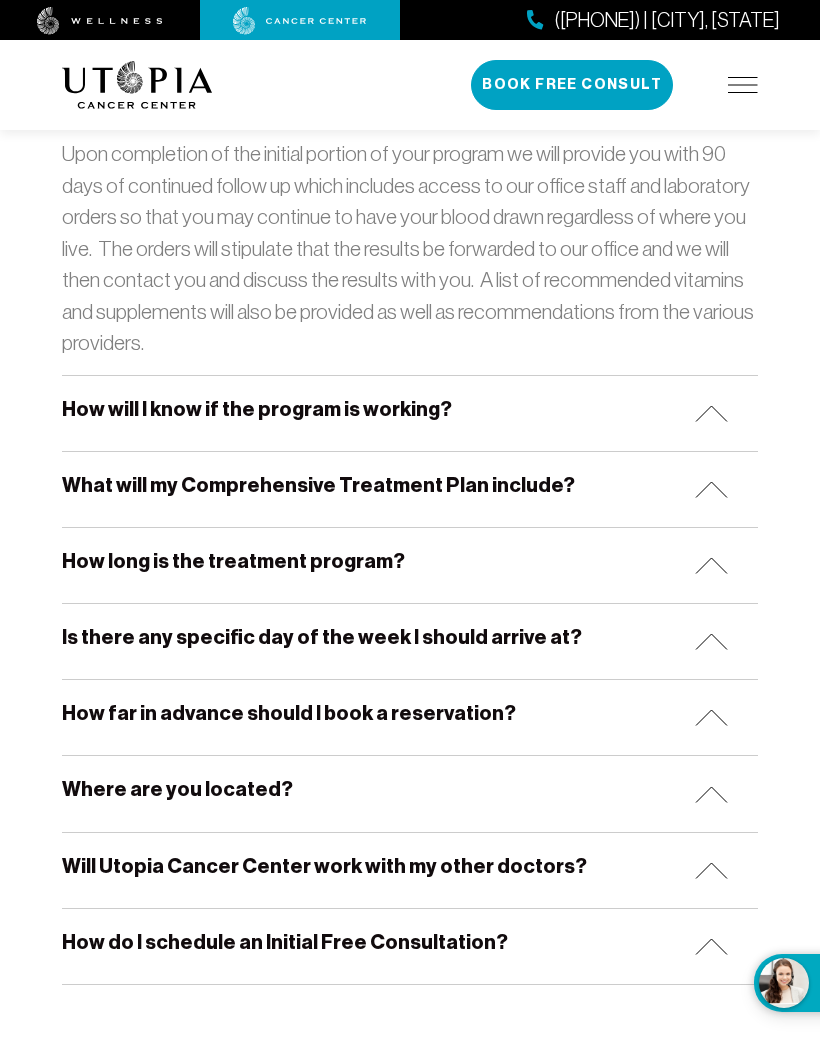 click at bounding box center (711, 565) 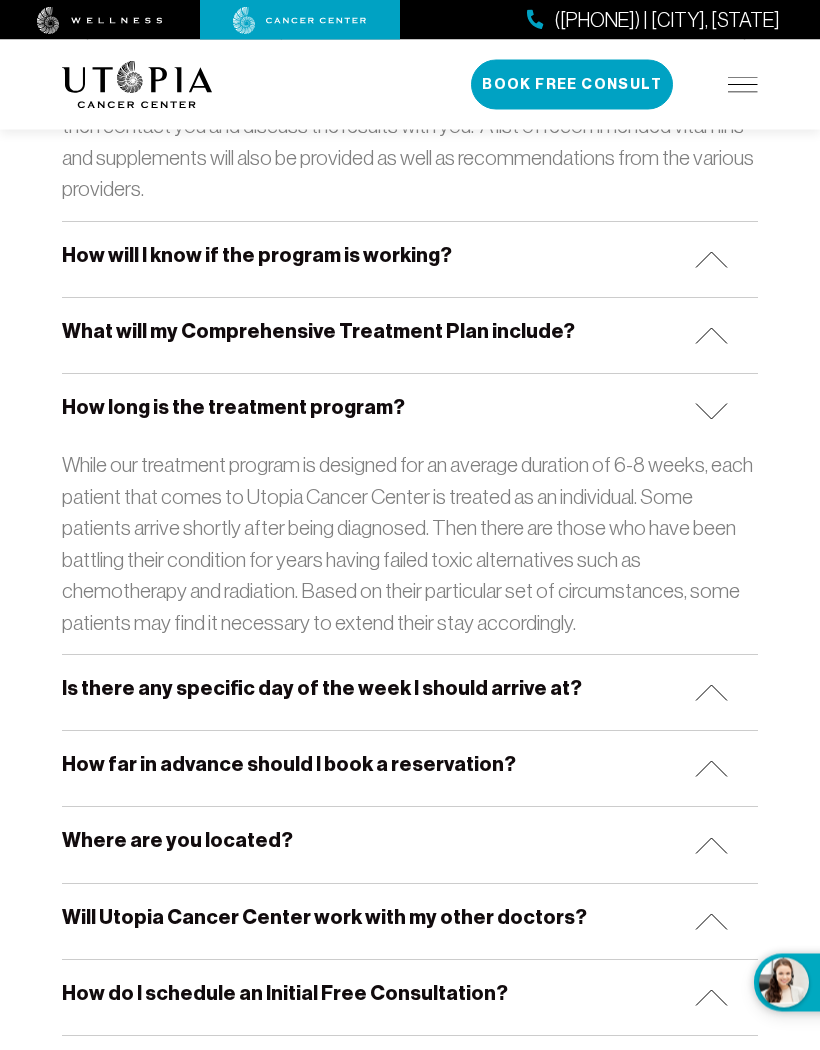 scroll, scrollTop: 3191, scrollLeft: 0, axis: vertical 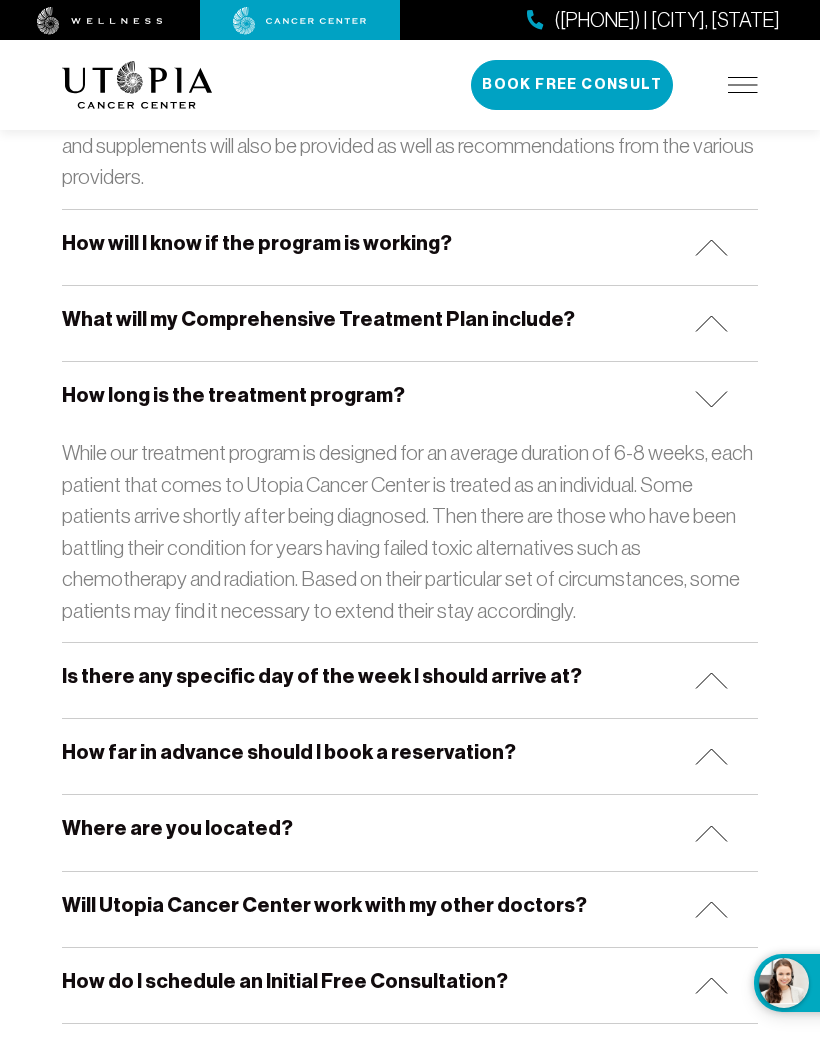 click on "How long is the treatment program?" at bounding box center (410, 399) 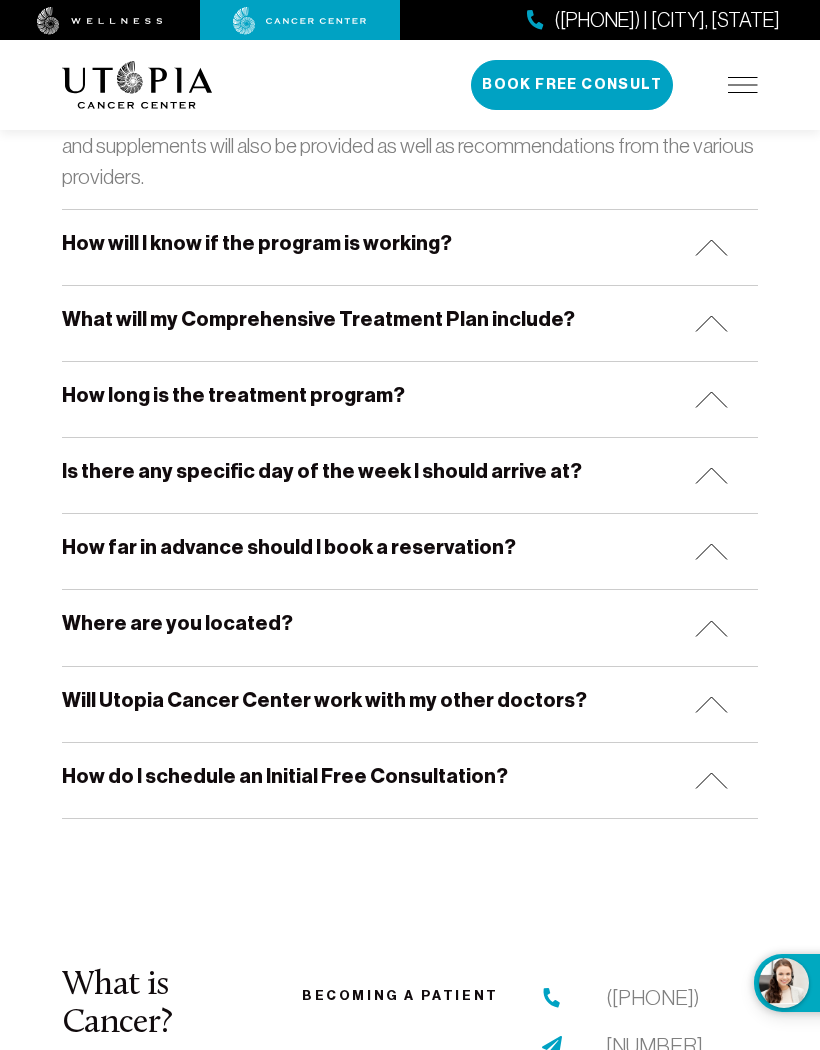 click on "Where are you located?" at bounding box center [410, 627] 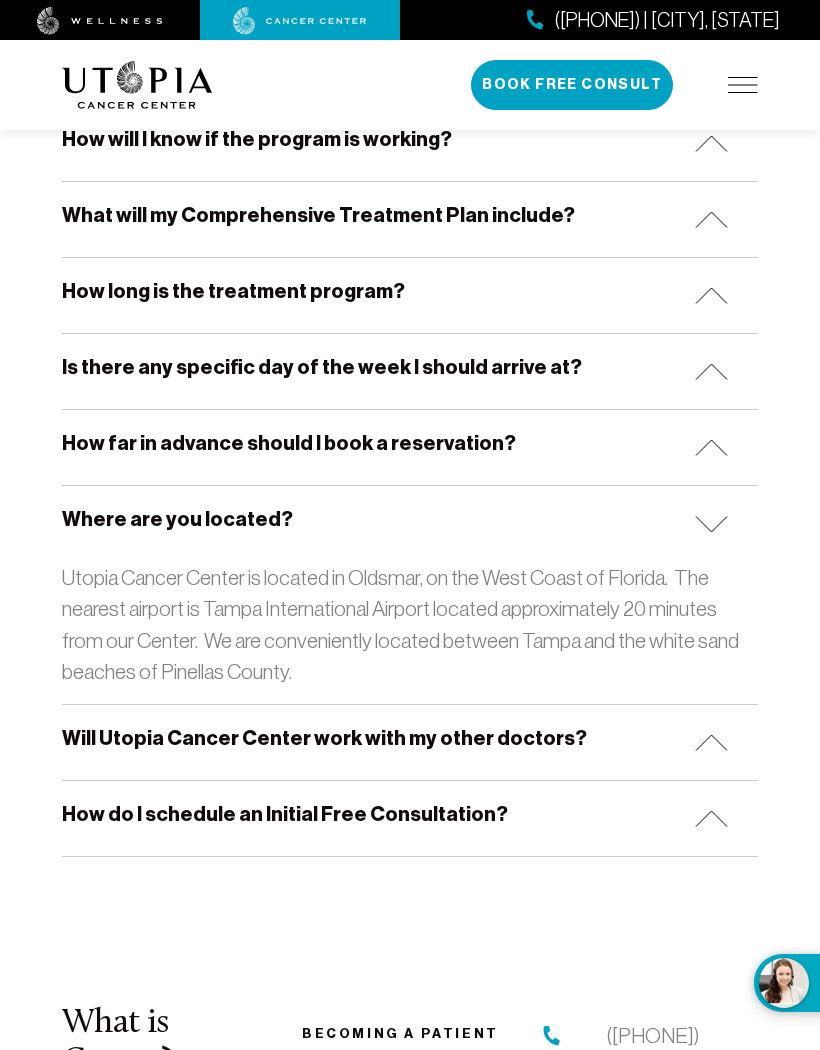 scroll, scrollTop: 3296, scrollLeft: 0, axis: vertical 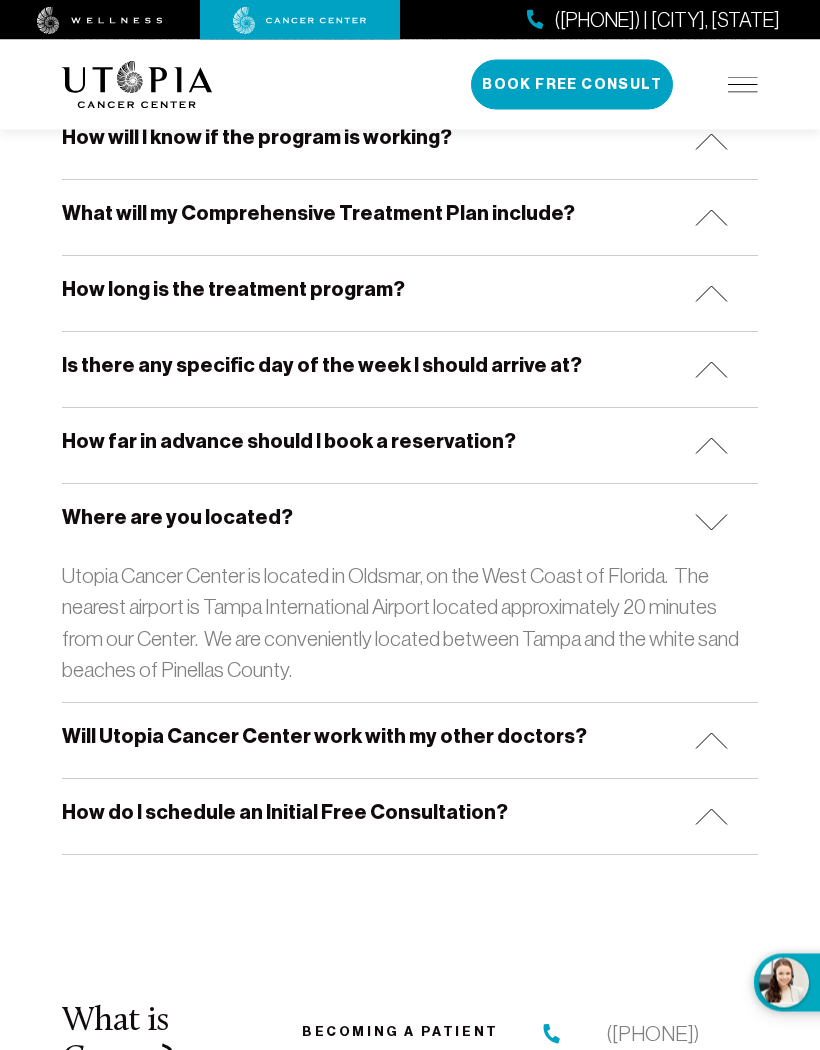 click on "Where are you located?" at bounding box center (410, 522) 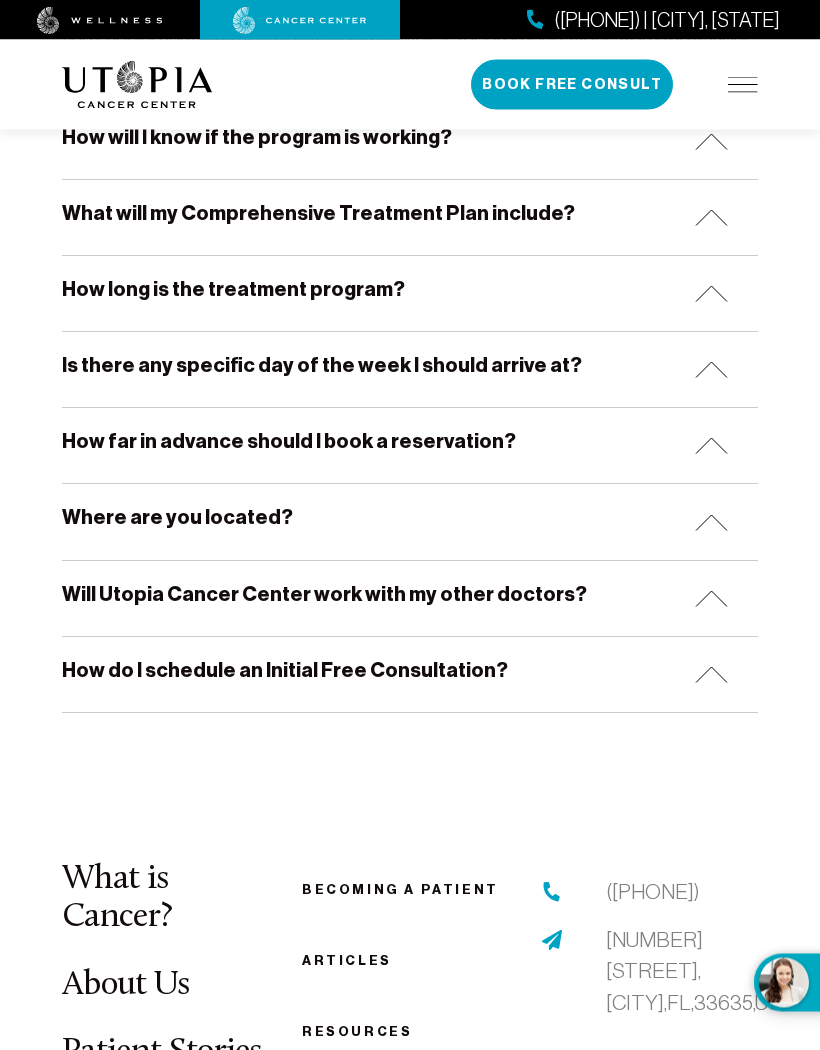 scroll, scrollTop: 3297, scrollLeft: 0, axis: vertical 